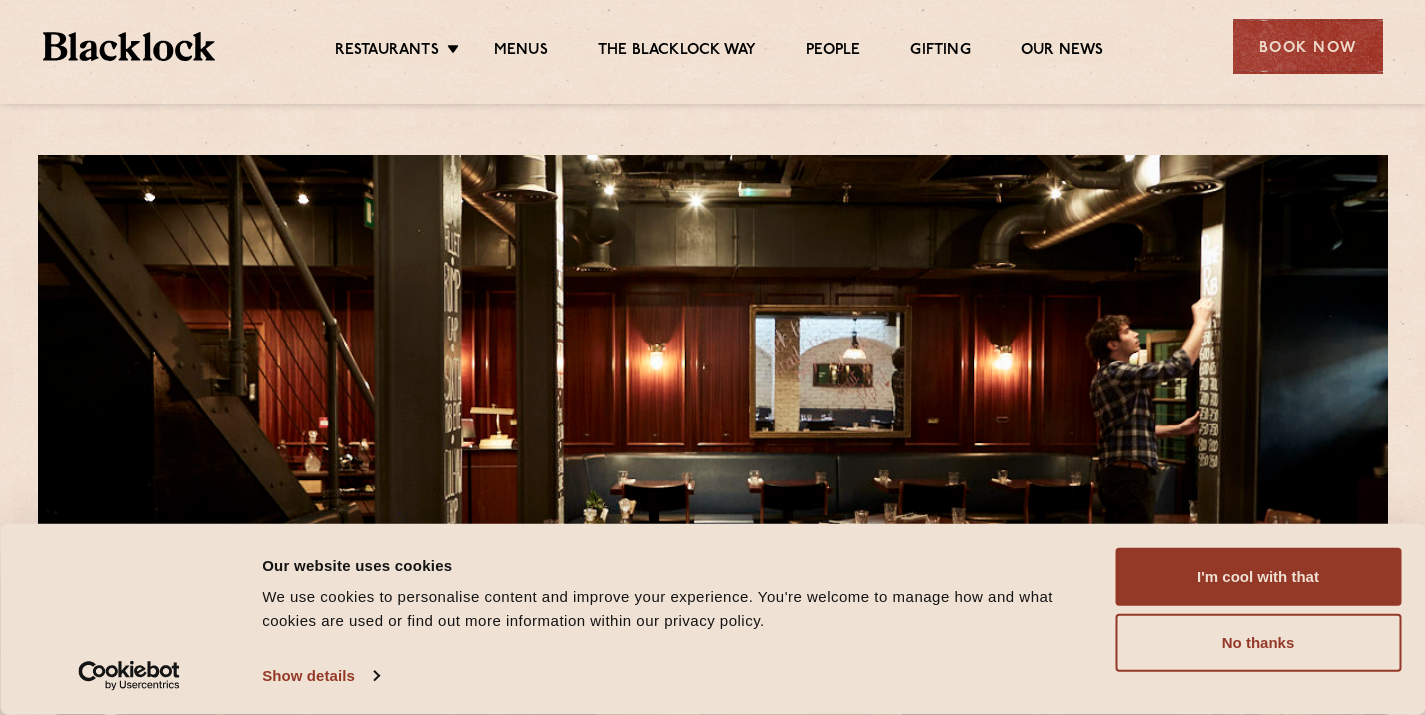 scroll, scrollTop: 0, scrollLeft: 0, axis: both 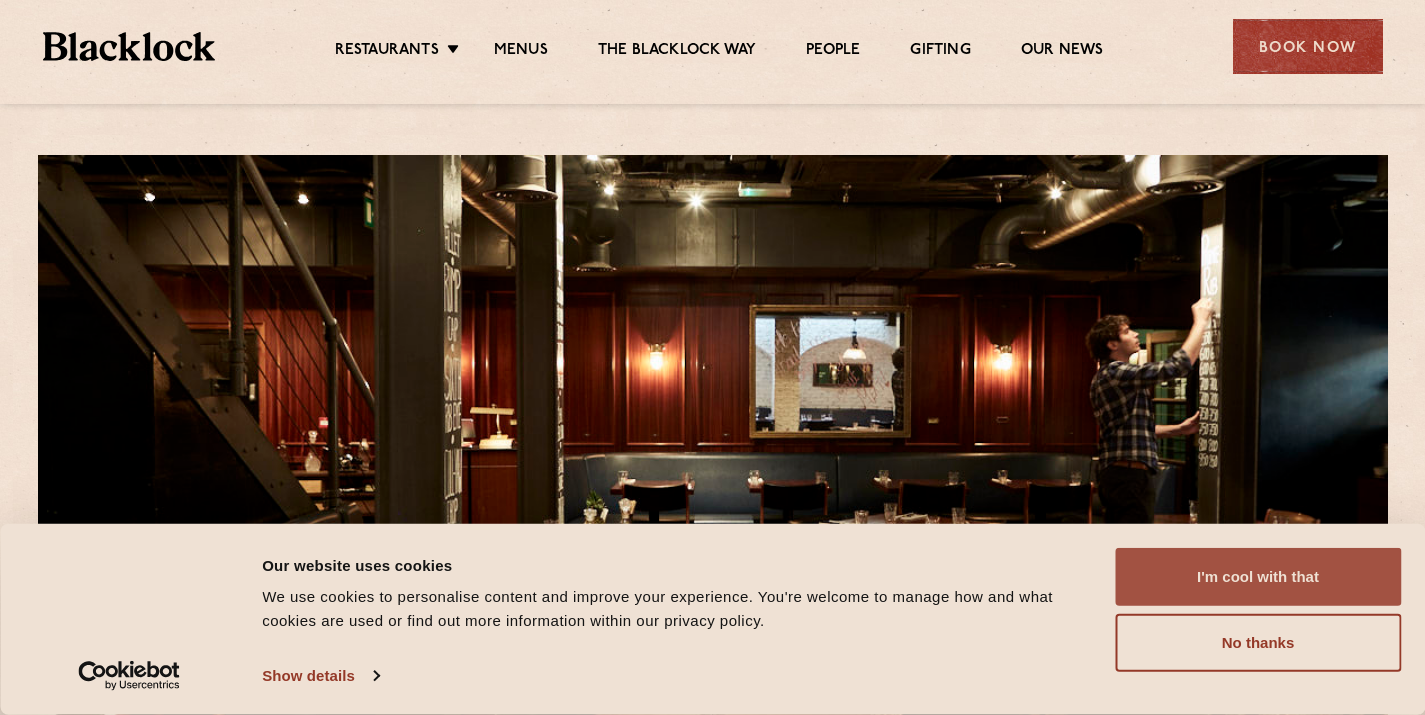 click on "I'm cool with that" at bounding box center (1258, 577) 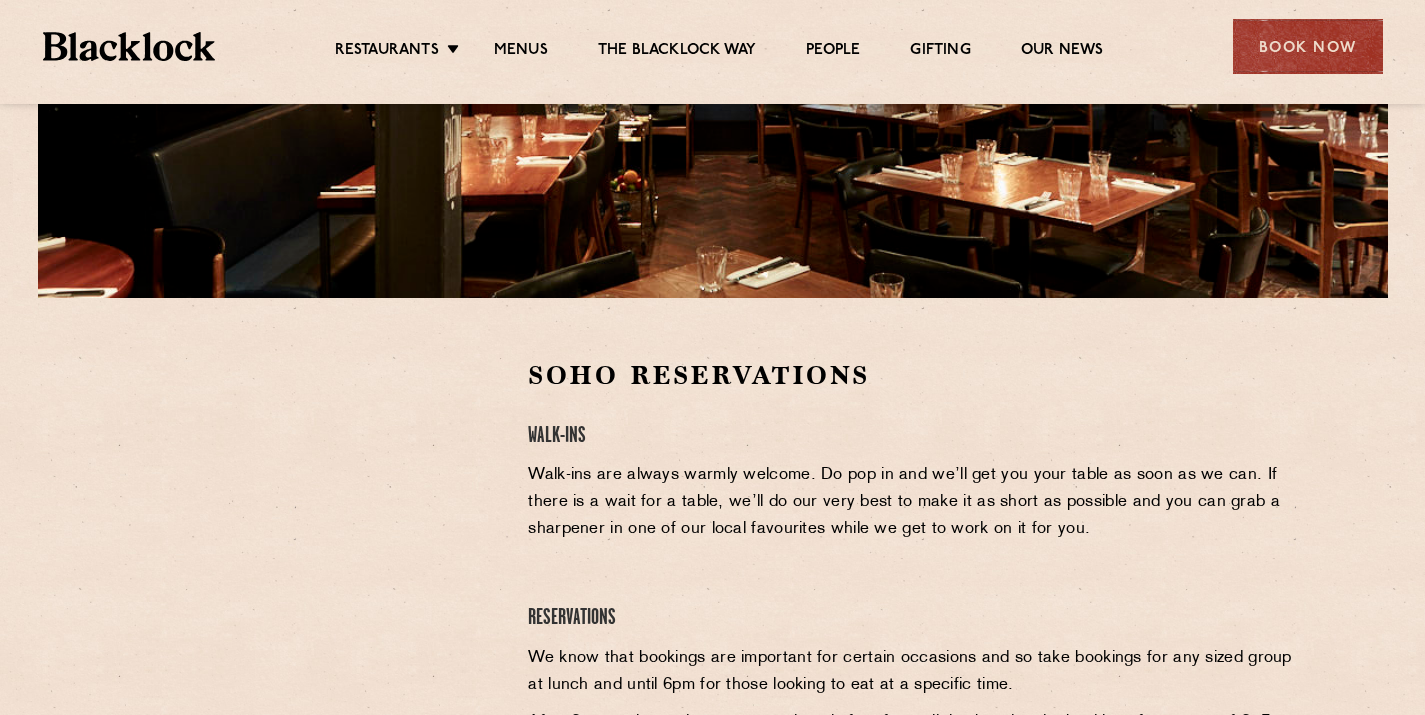 scroll, scrollTop: 390, scrollLeft: 0, axis: vertical 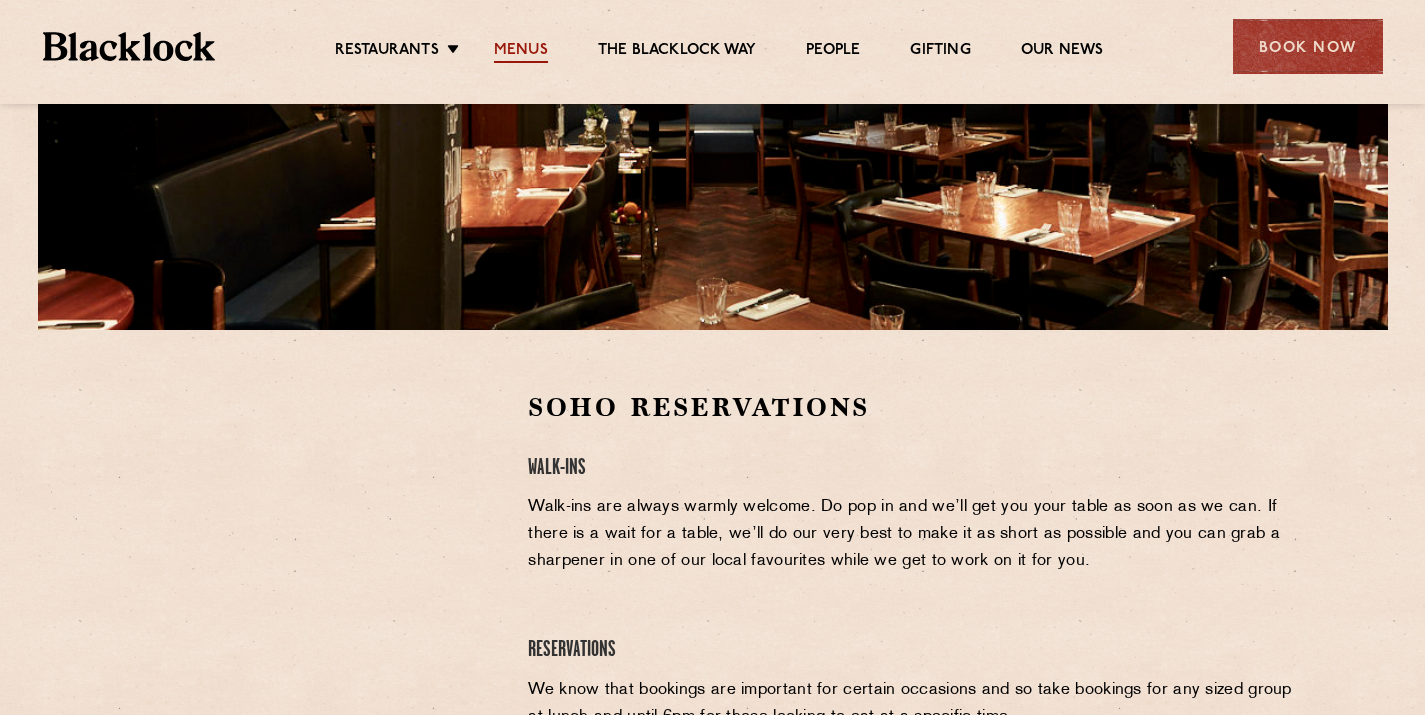 click on "Menus" at bounding box center [521, 52] 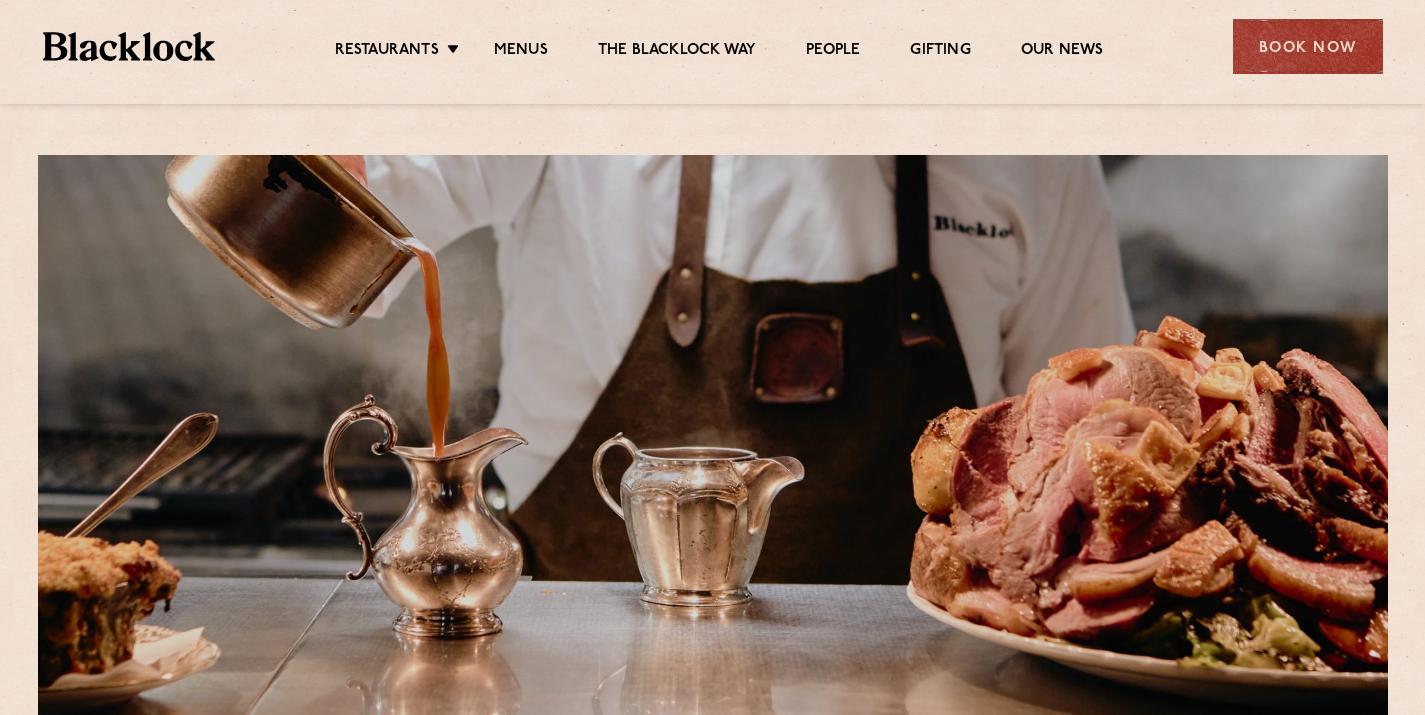 scroll, scrollTop: 0, scrollLeft: 0, axis: both 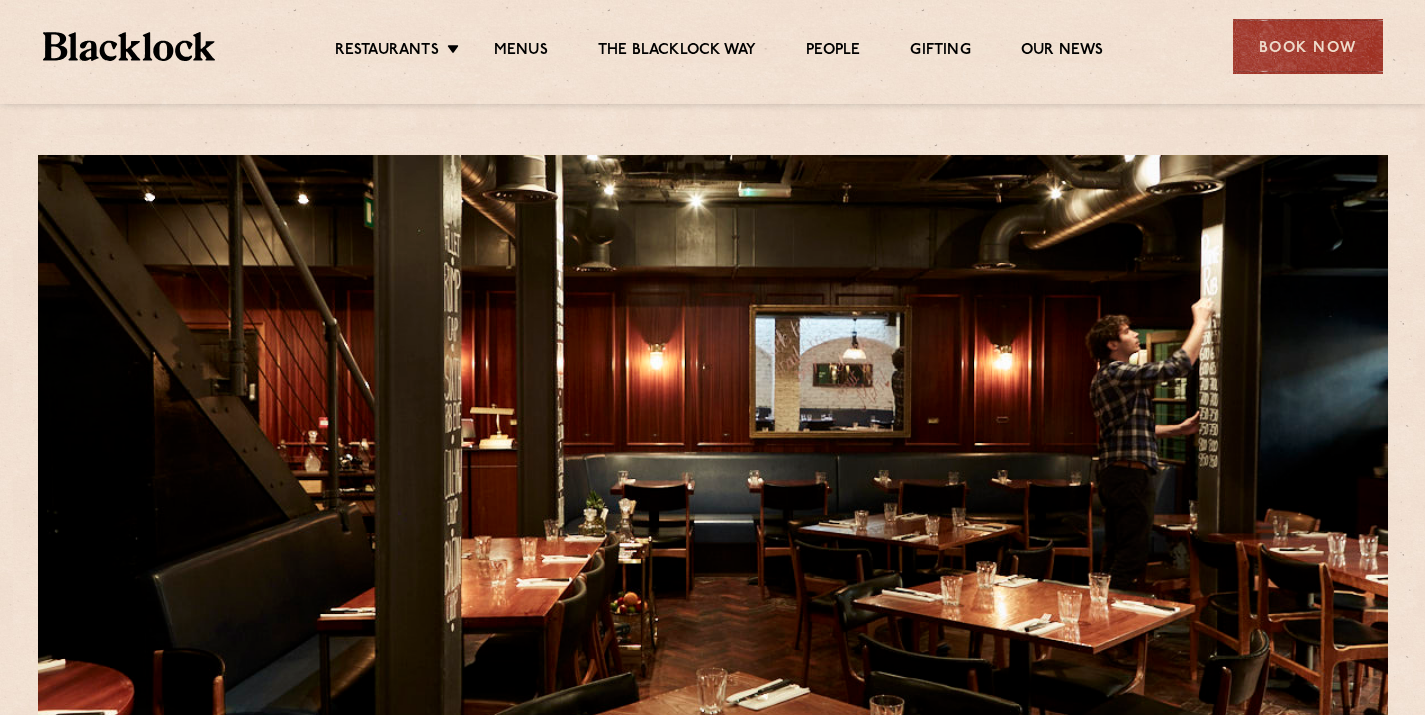 click on "Restaurants Soho City Shoreditch Covent Garden Canary Wharf Manchester Birmingham Menus The Blacklock Way People Gifting Our News" at bounding box center (718, 47) 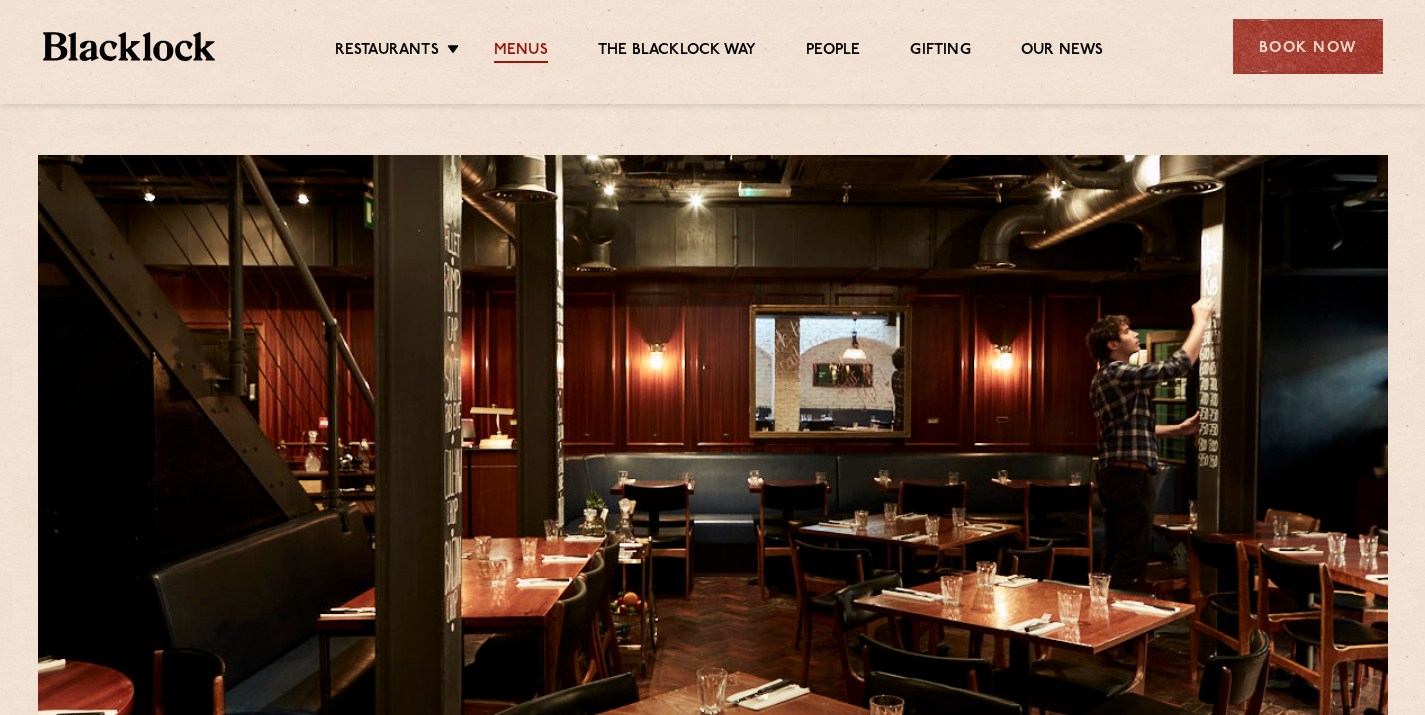 click on "Menus" at bounding box center [521, 52] 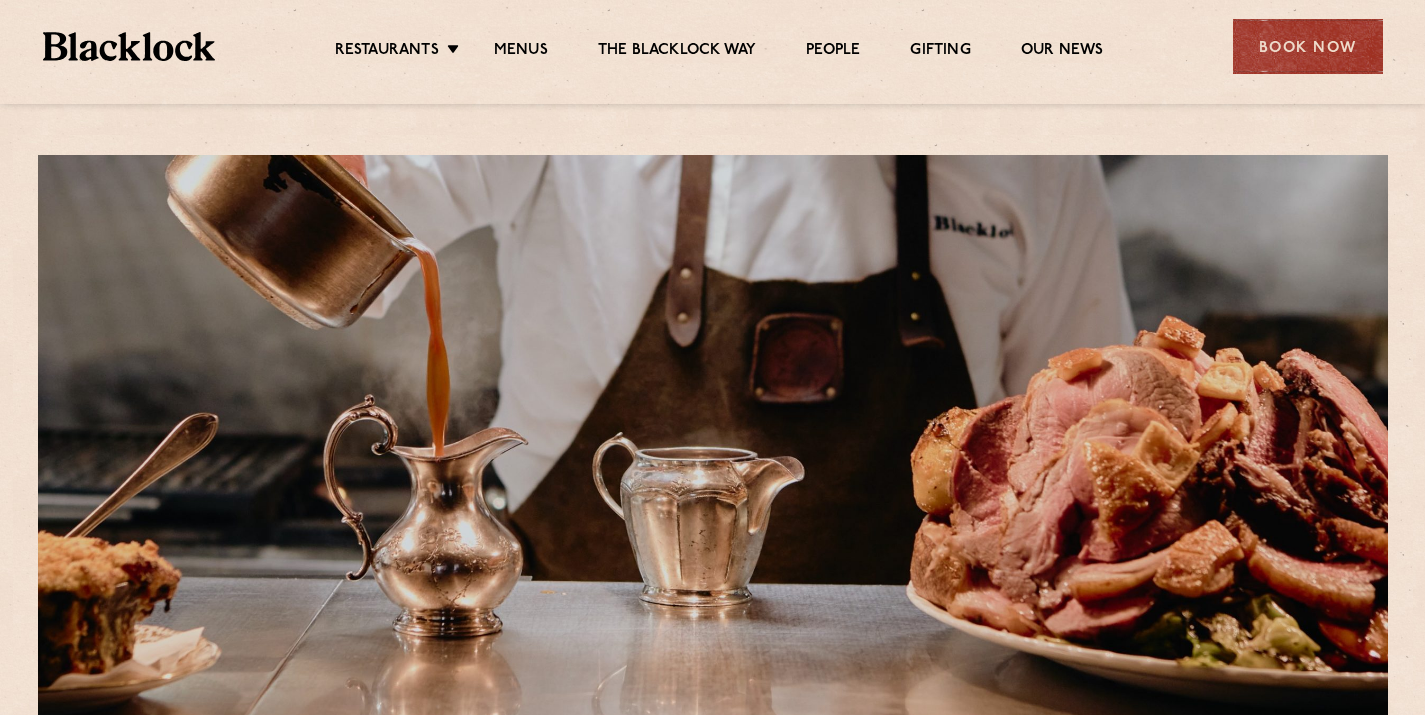 scroll, scrollTop: 0, scrollLeft: 0, axis: both 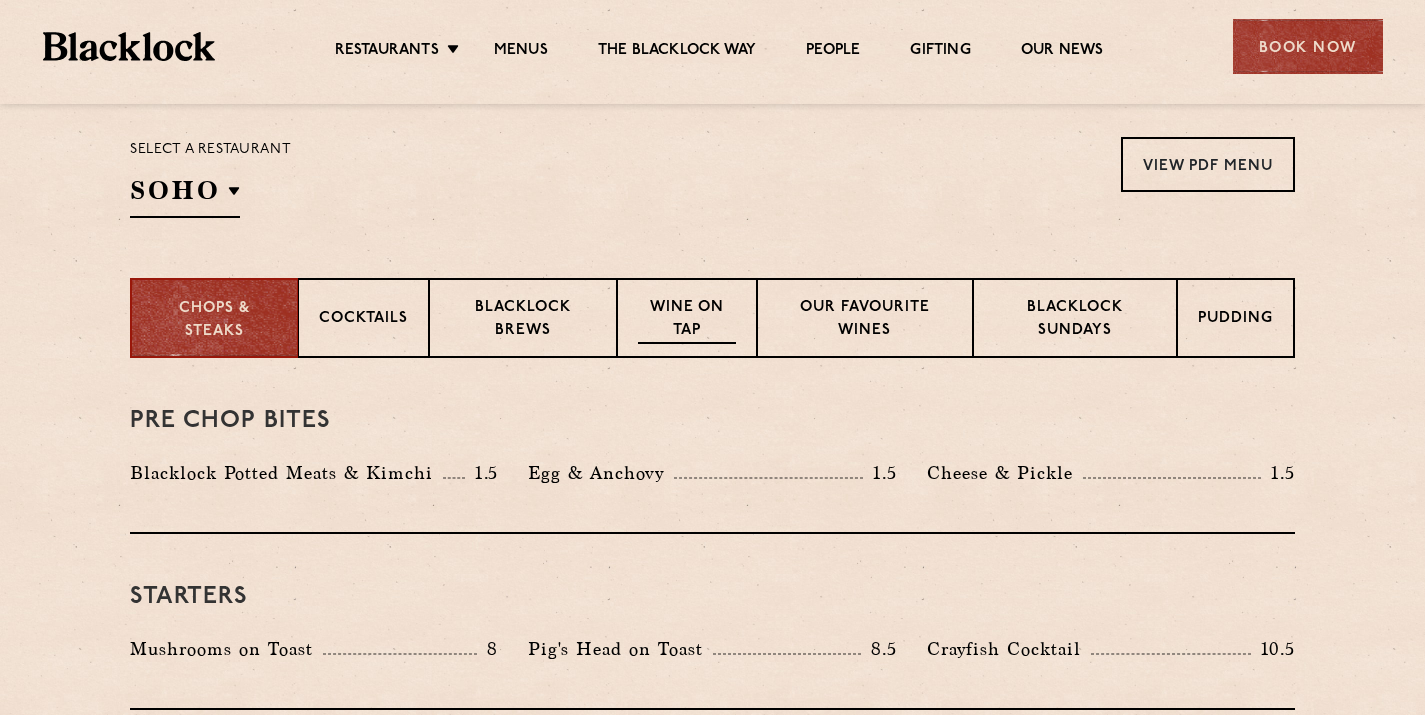 click on "Wine on Tap" at bounding box center (687, 320) 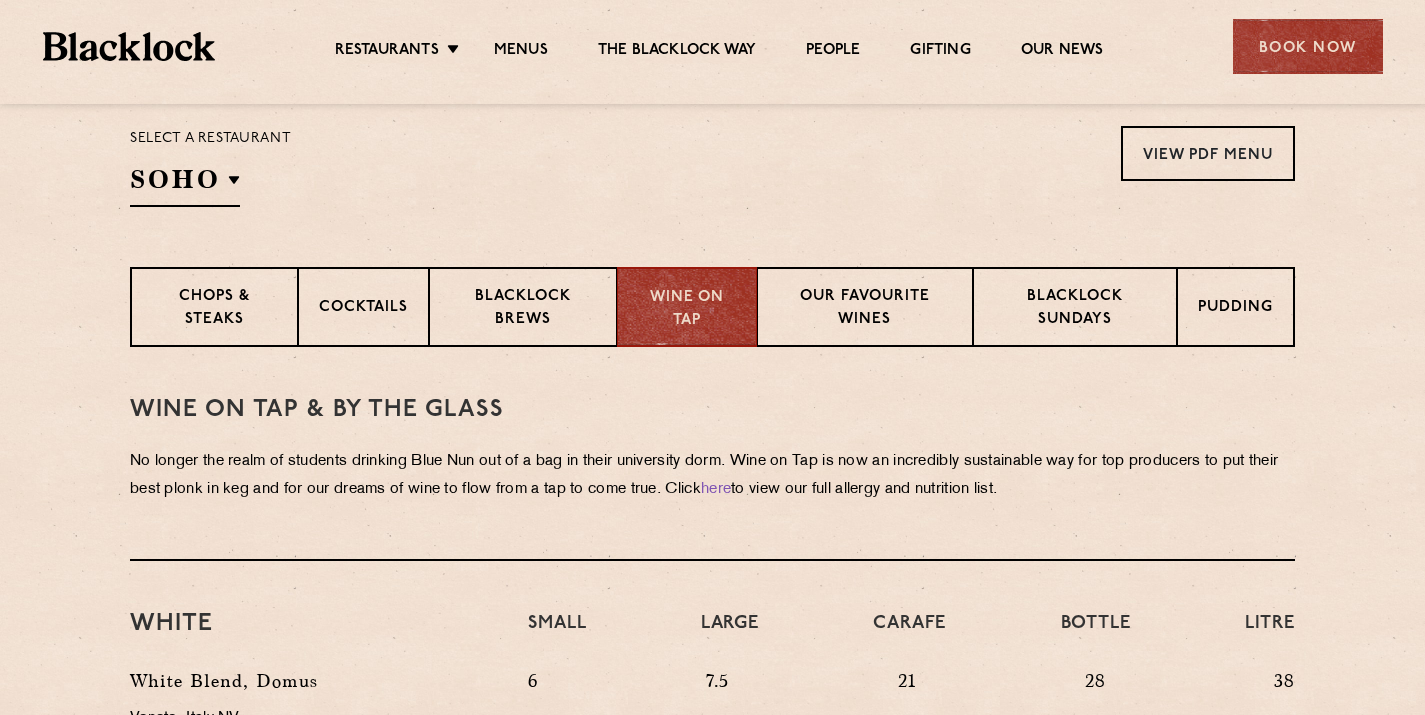 scroll, scrollTop: 656, scrollLeft: 0, axis: vertical 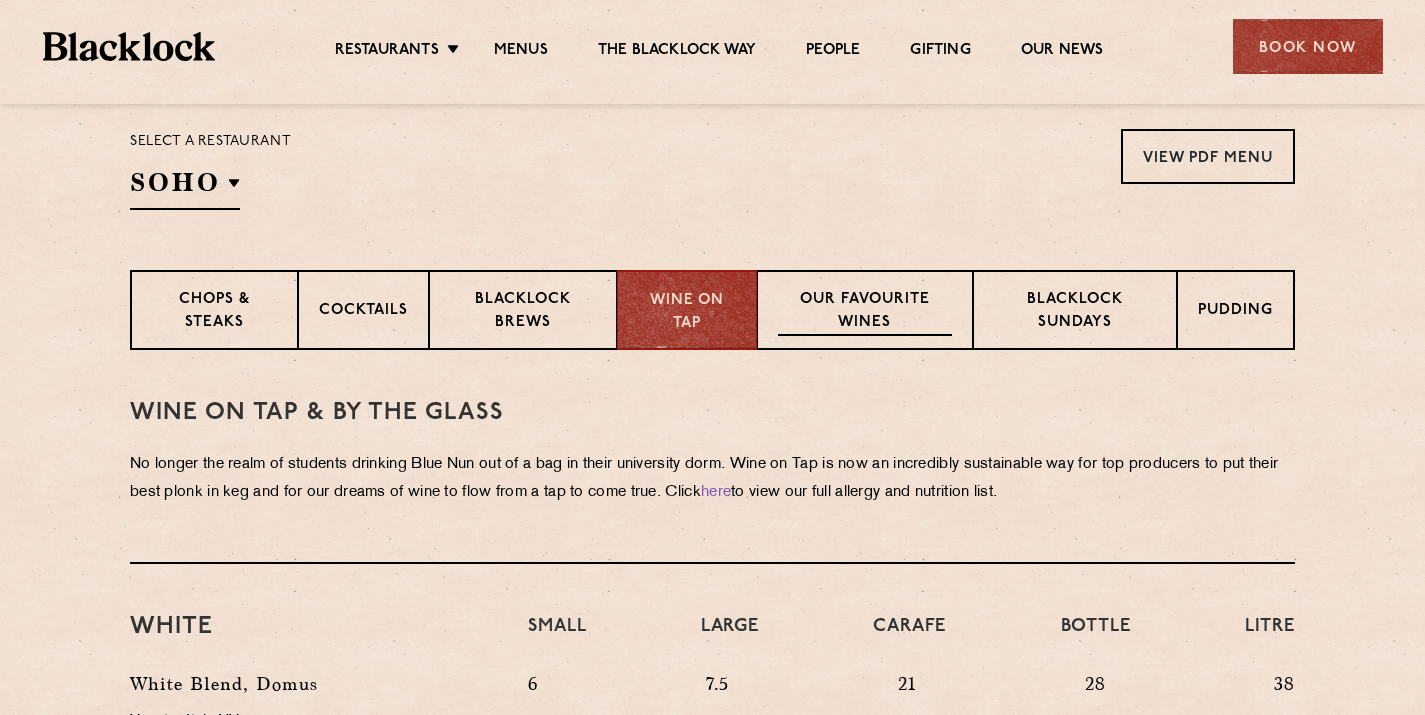 click on "Our favourite wines" at bounding box center [864, 312] 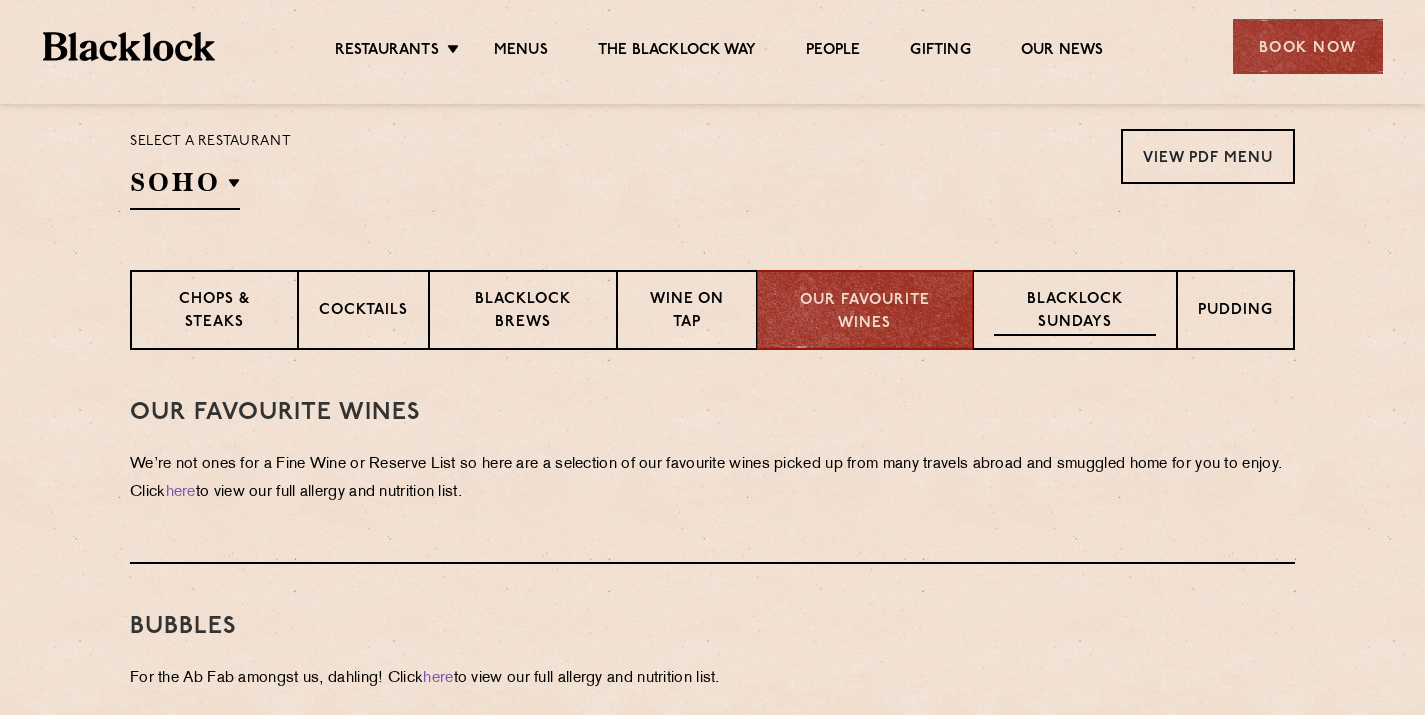 click on "Blacklock Sundays" at bounding box center [1075, 312] 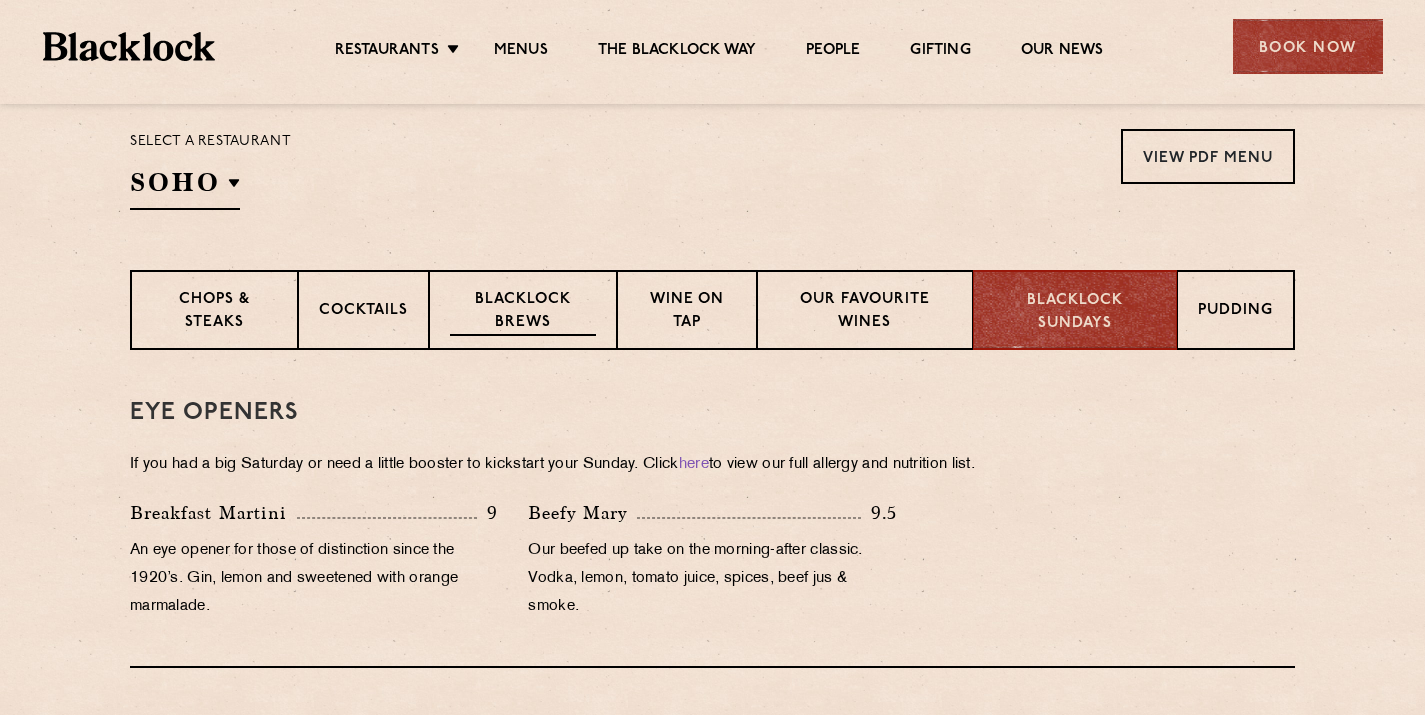 click on "Blacklock Brews" at bounding box center (523, 310) 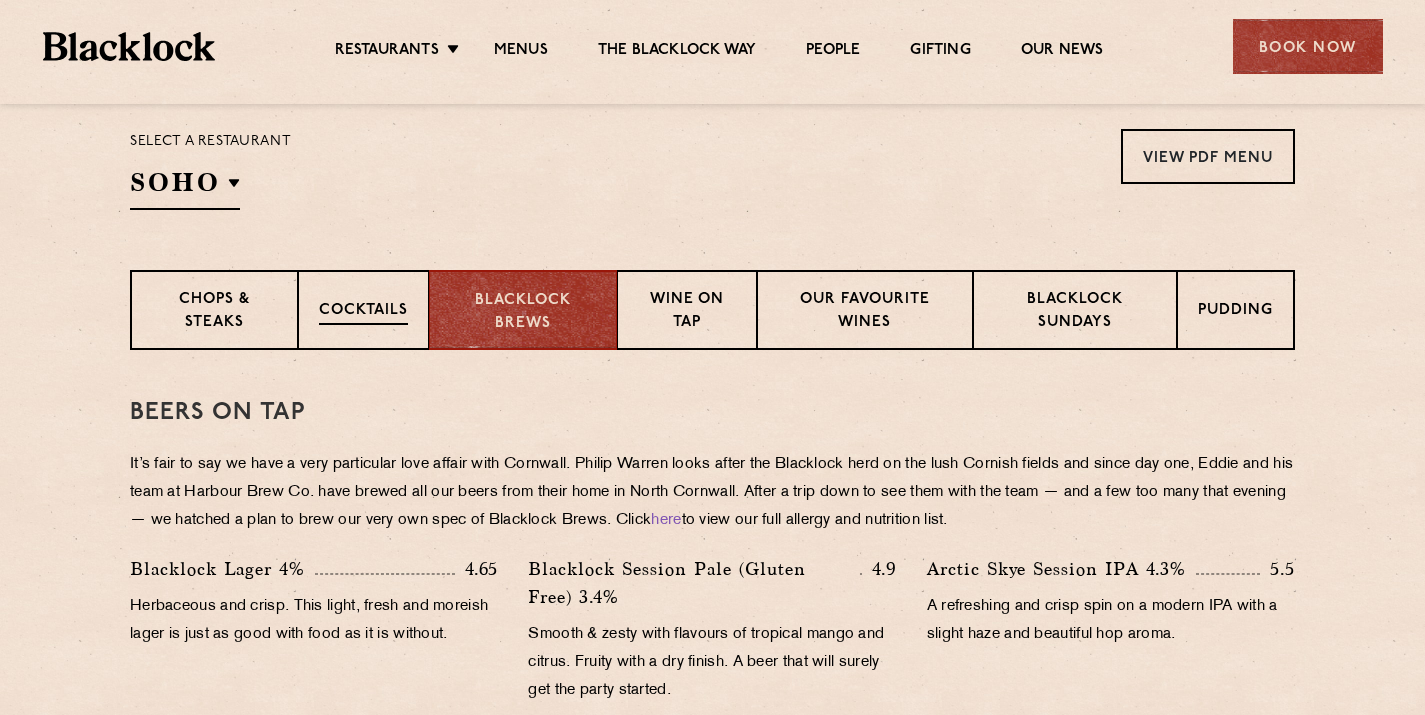 click on "Cocktails" at bounding box center (363, 312) 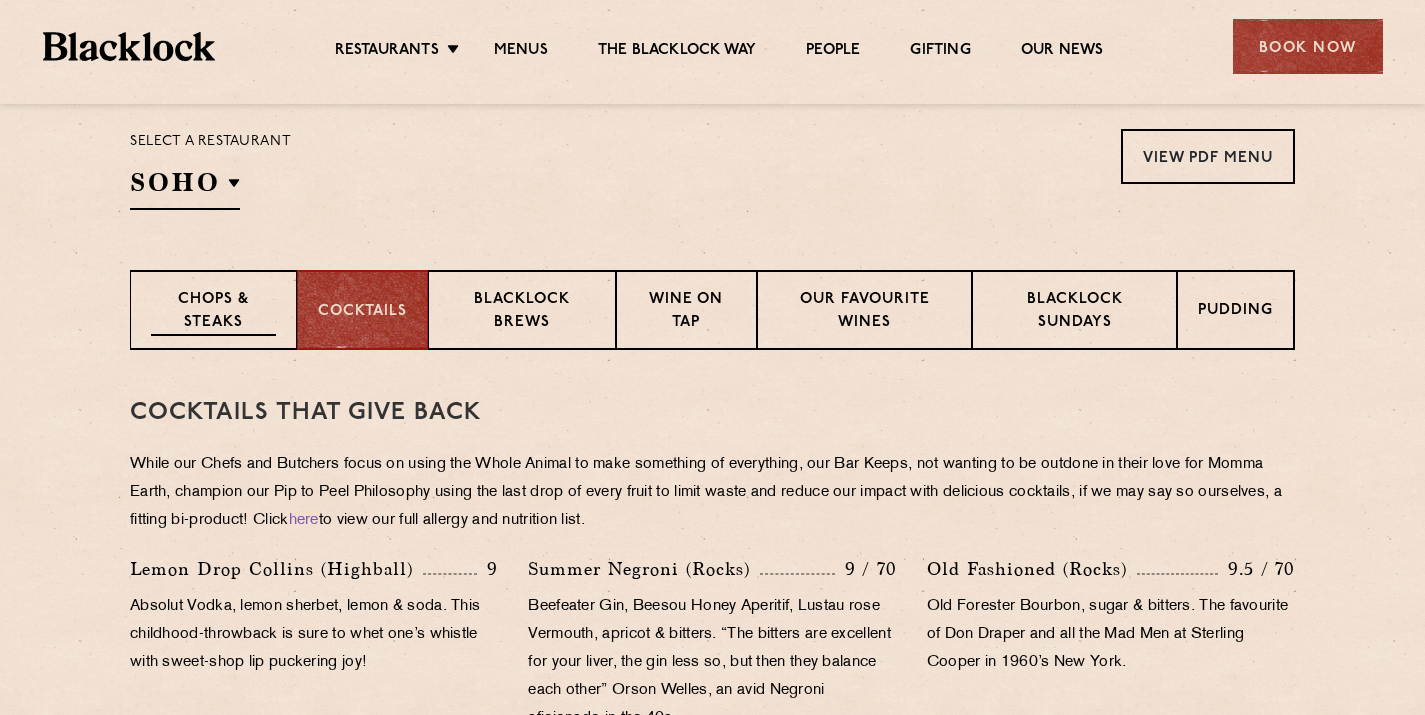 click on "Chops & Steaks" at bounding box center [213, 312] 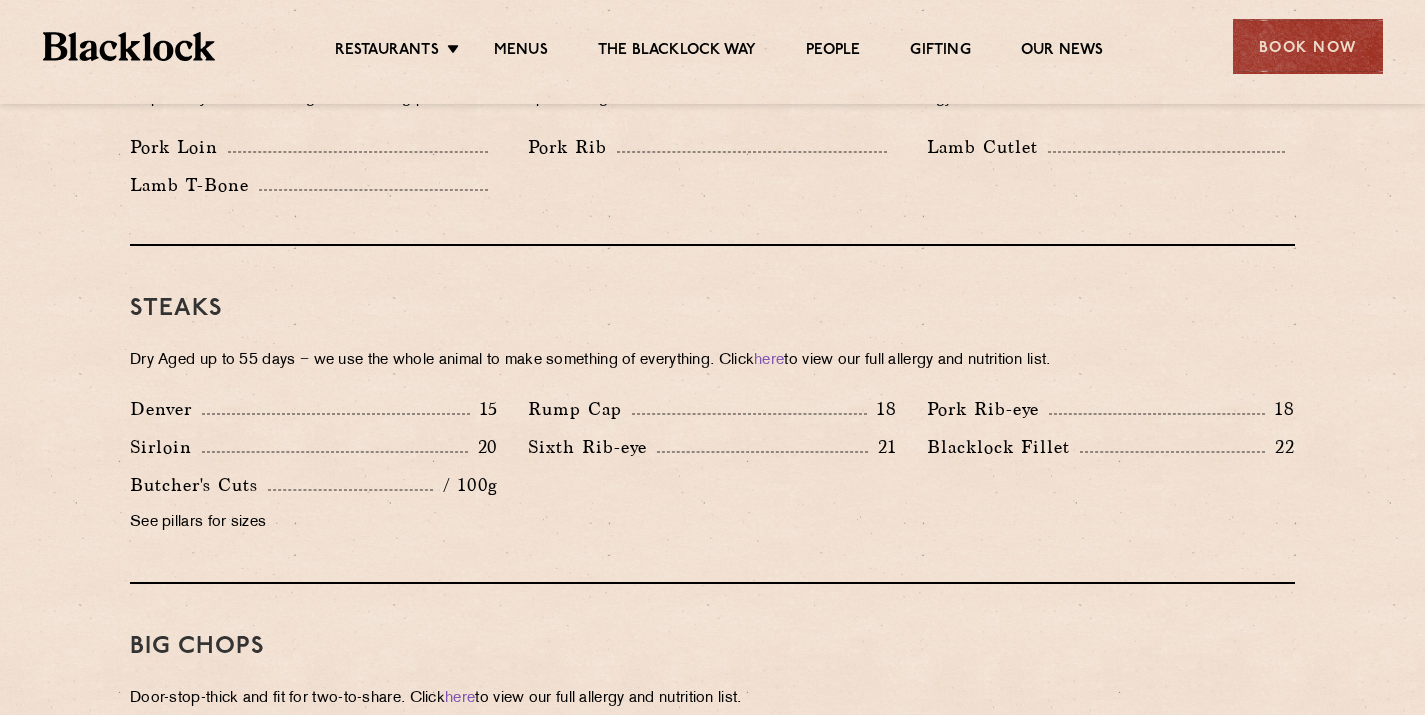 scroll, scrollTop: 1693, scrollLeft: 0, axis: vertical 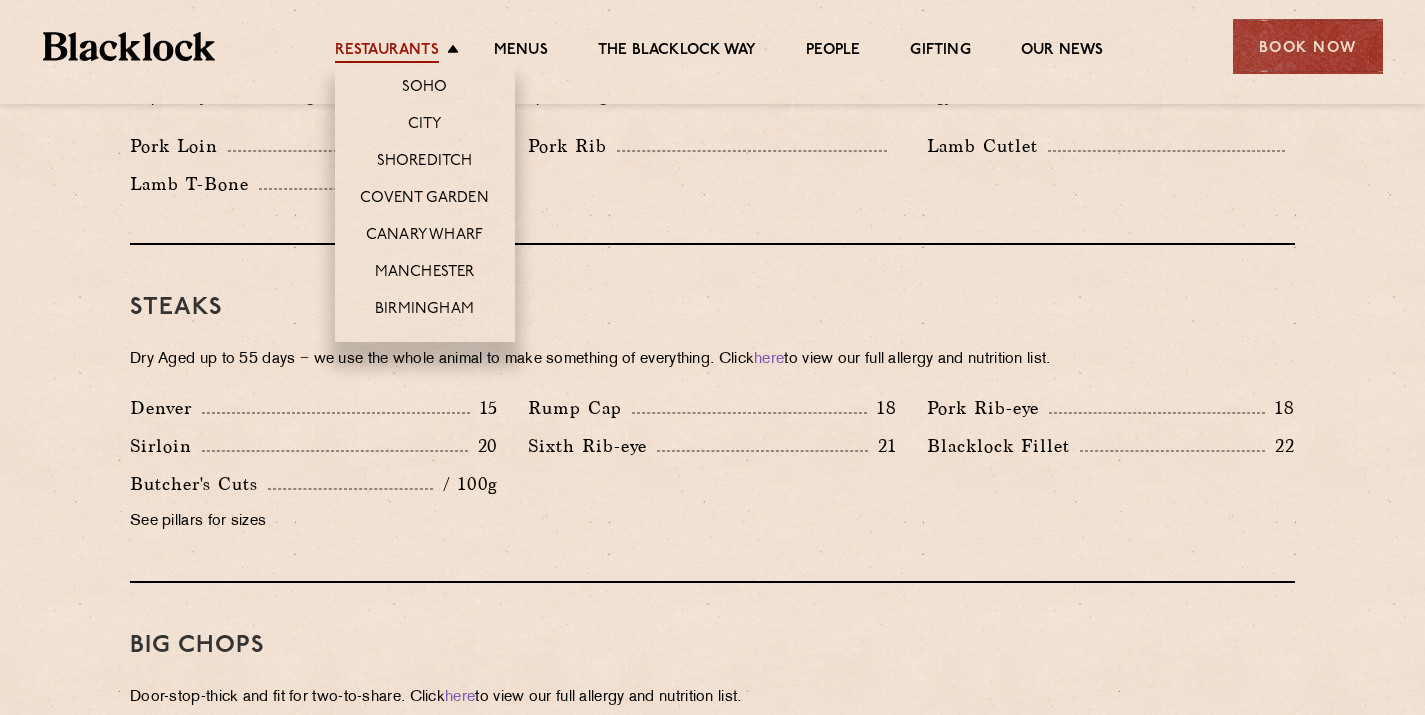 click on "Restaurants" at bounding box center [387, 52] 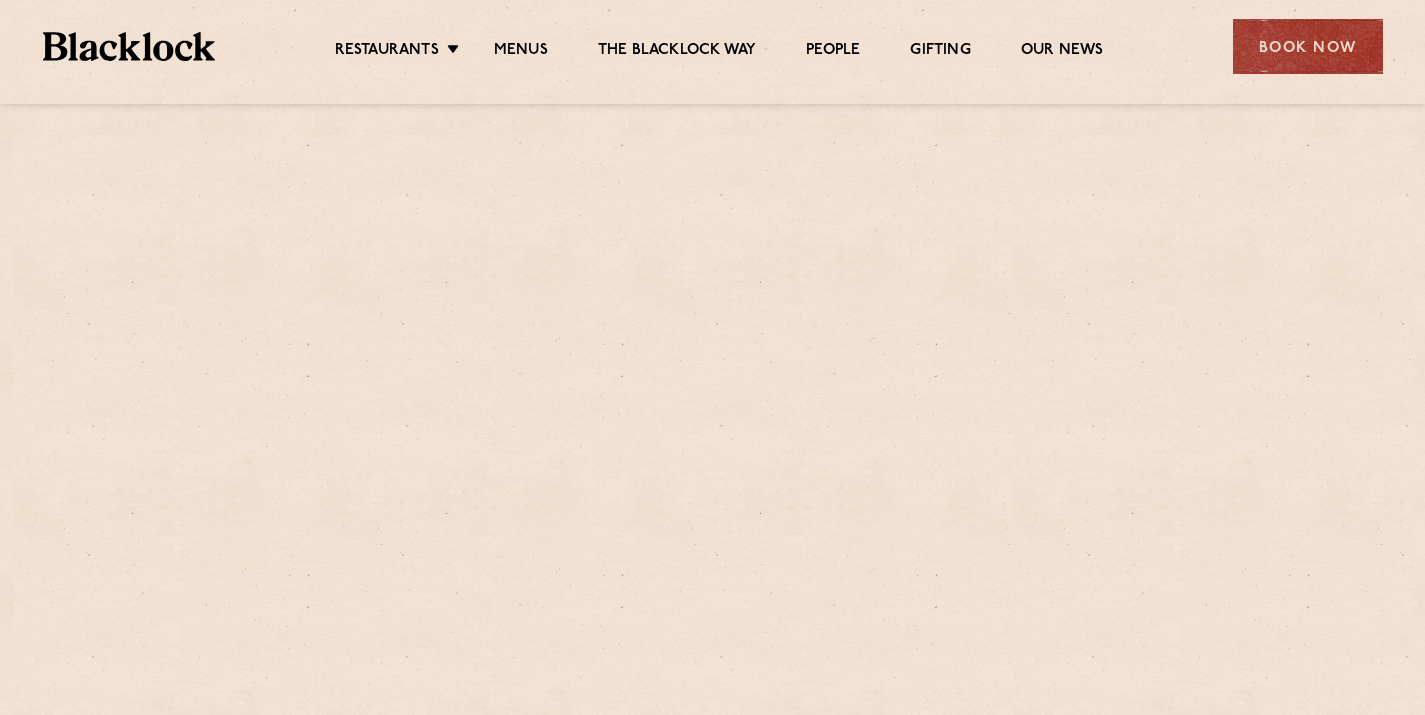 scroll, scrollTop: 0, scrollLeft: 0, axis: both 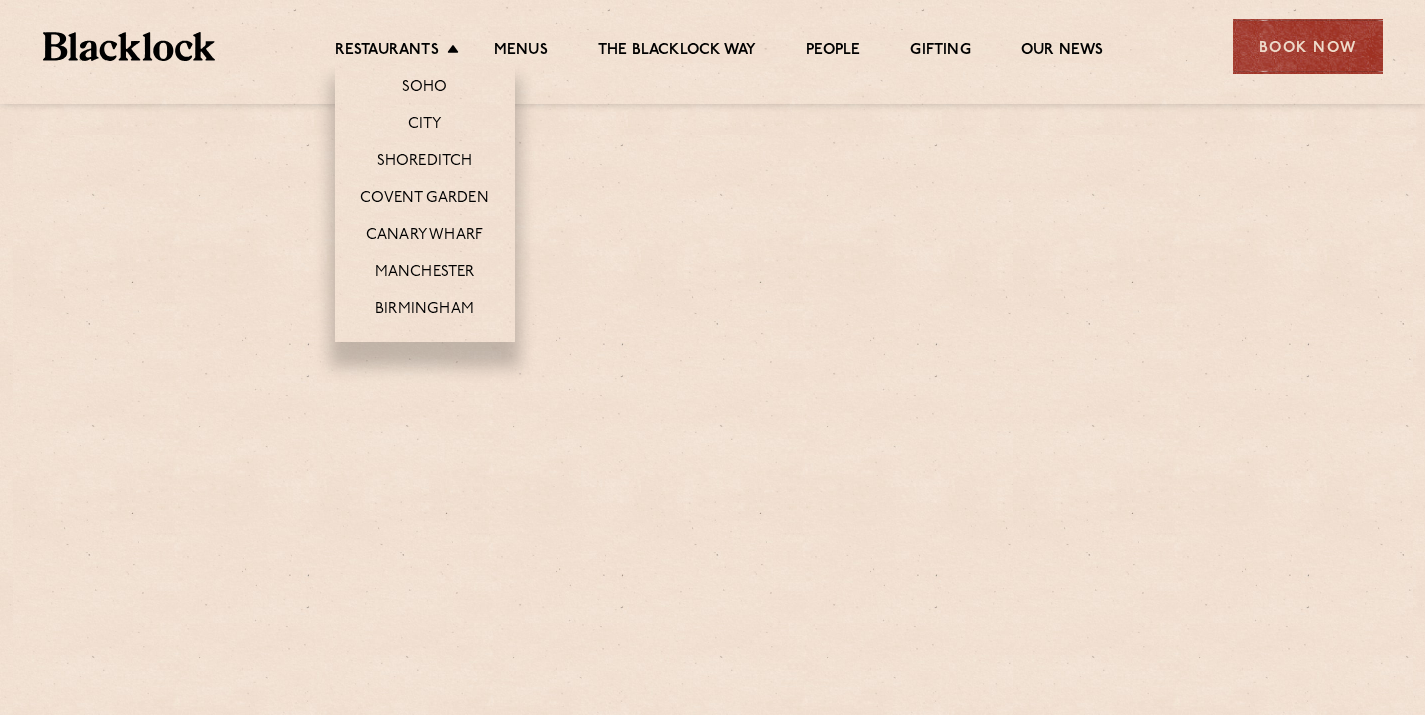 click on "Soho" at bounding box center [425, 84] 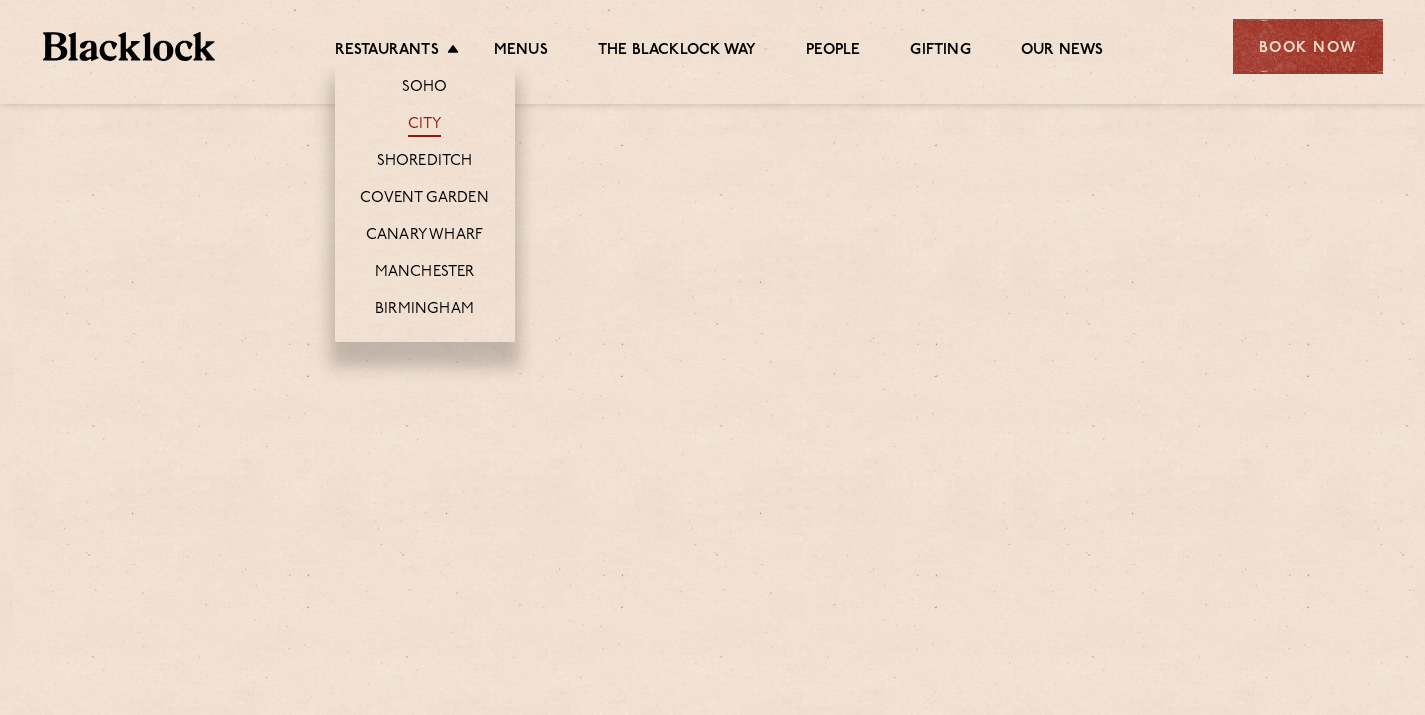 click on "City" at bounding box center (425, 126) 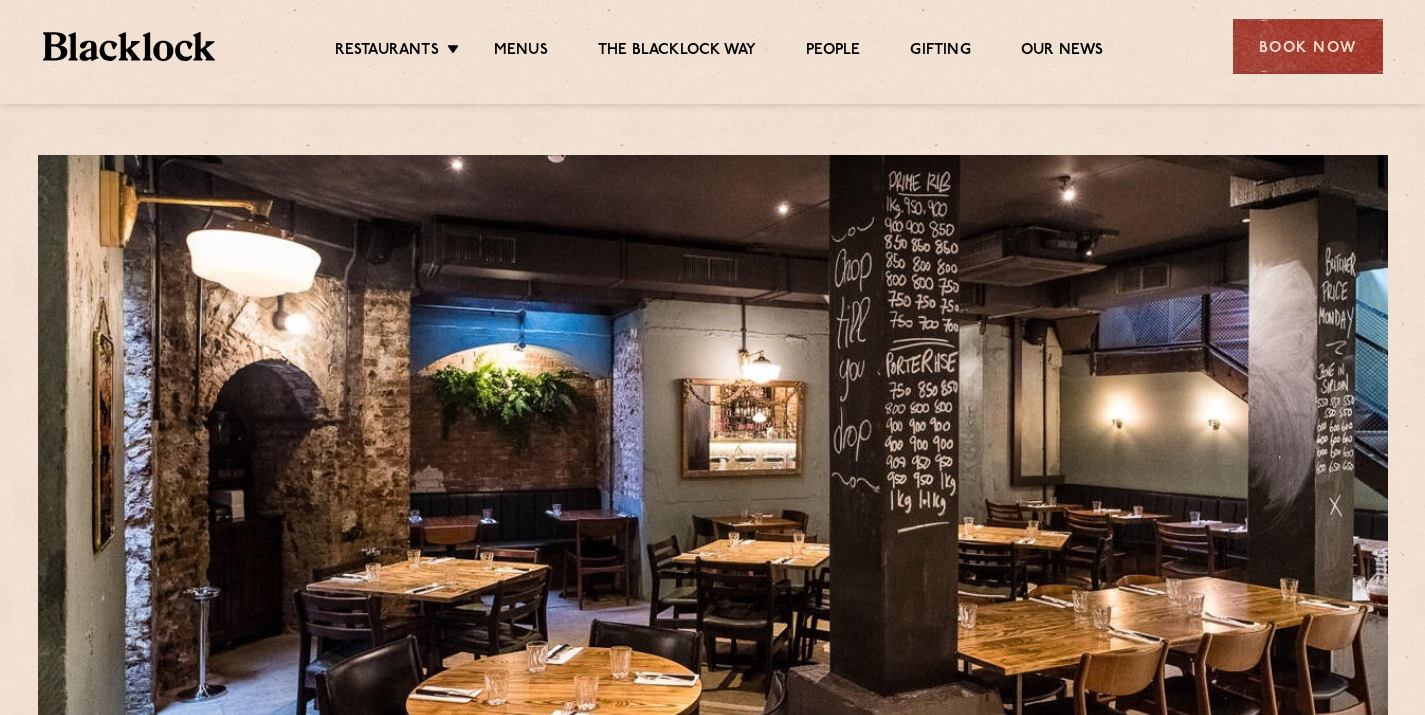 scroll, scrollTop: 0, scrollLeft: 0, axis: both 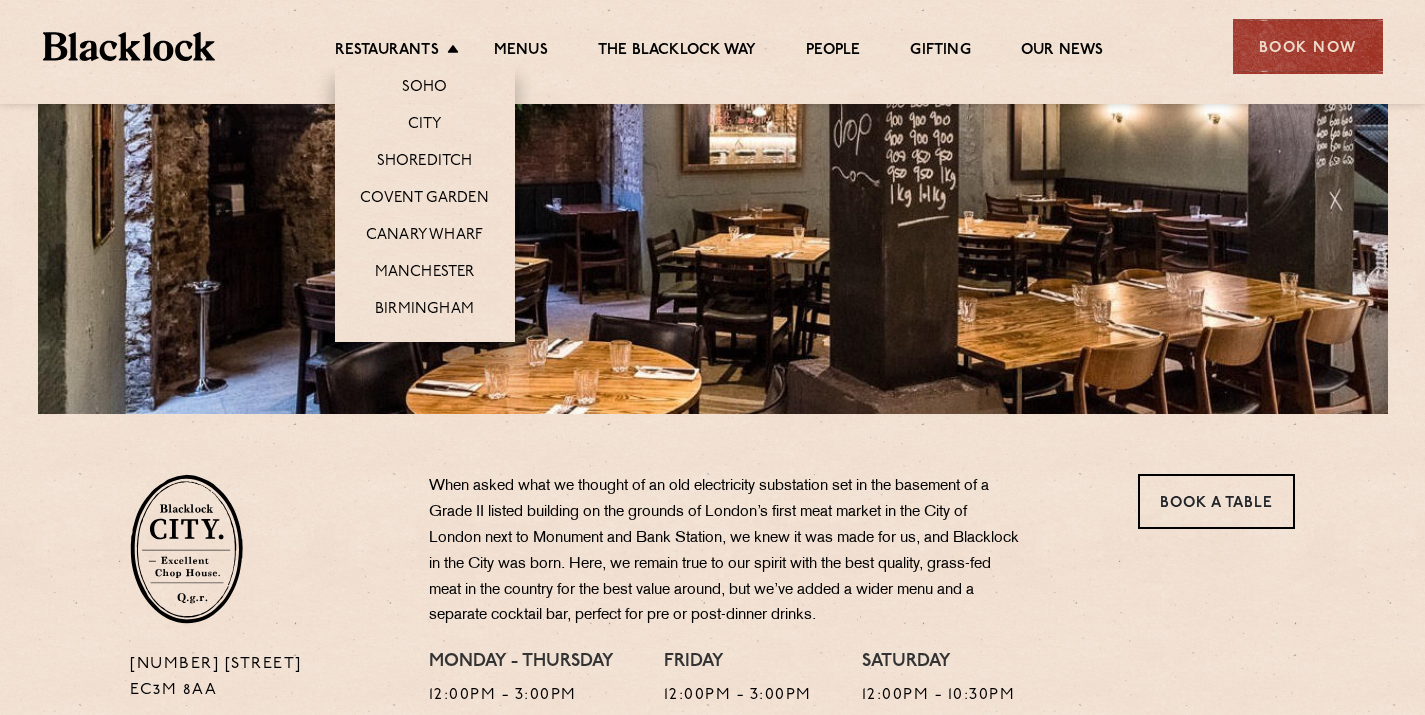 click on "Soho" at bounding box center (425, 84) 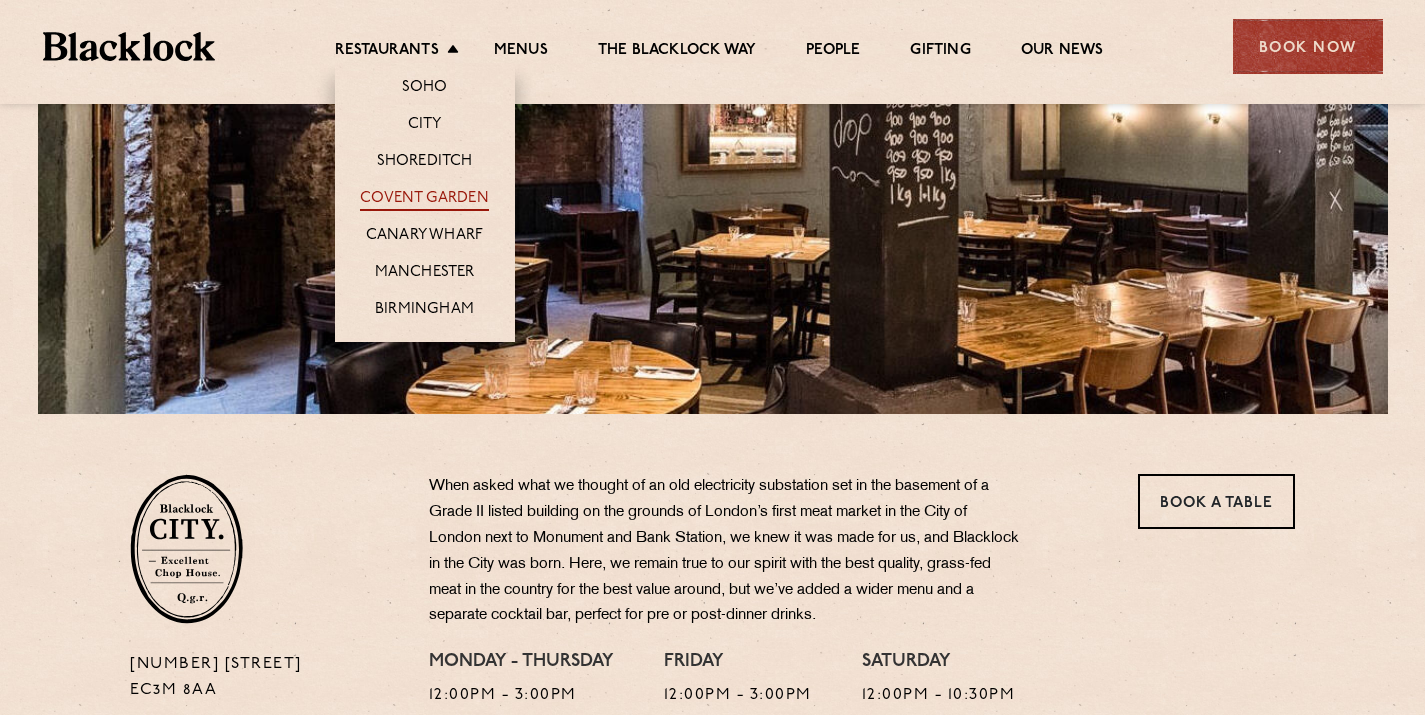 click on "Covent Garden" at bounding box center [424, 200] 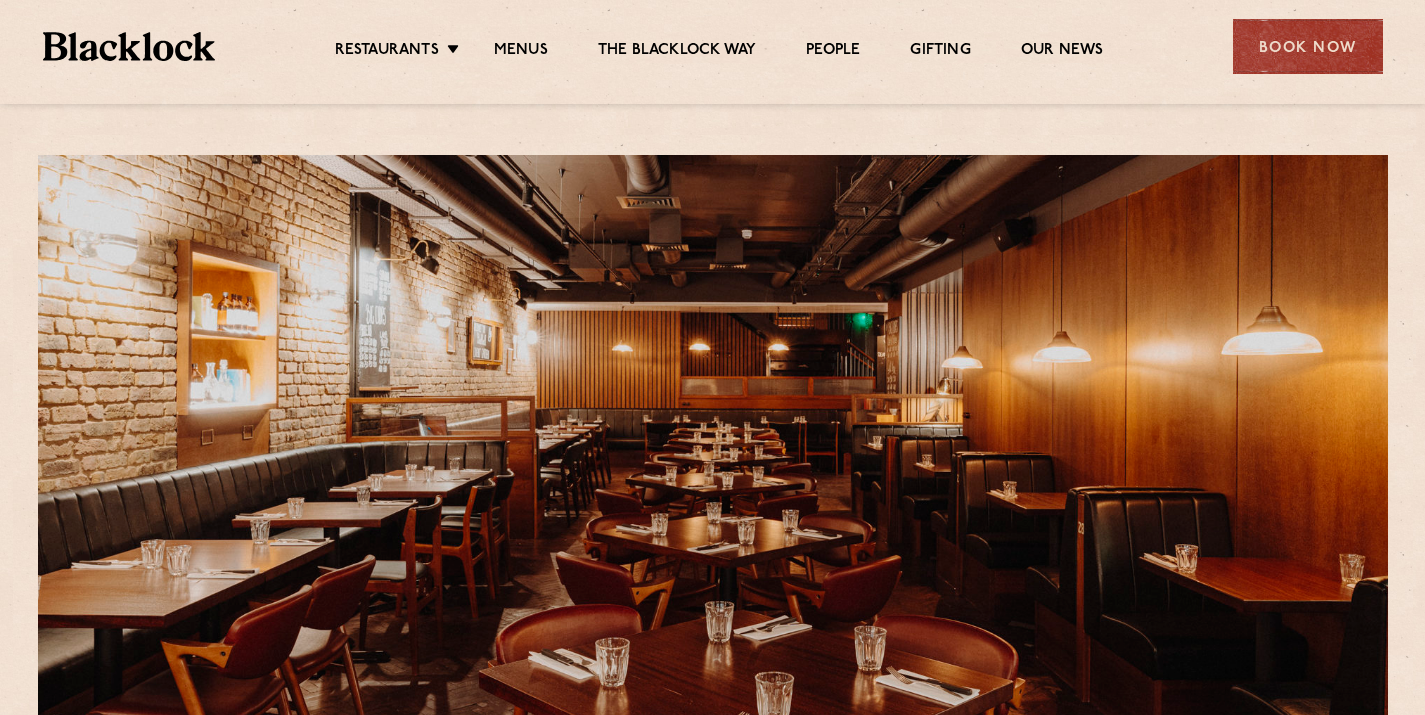 scroll, scrollTop: 0, scrollLeft: 0, axis: both 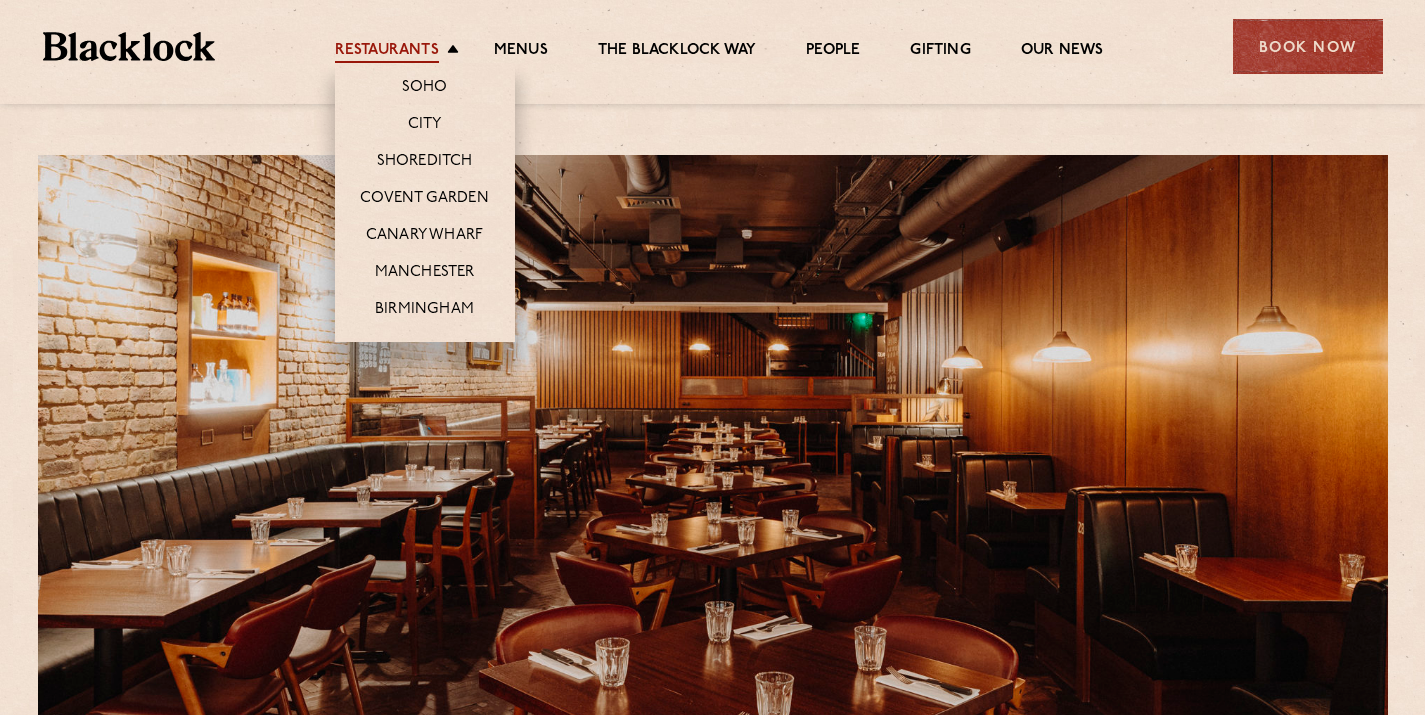 click on "Restaurants" at bounding box center [387, 52] 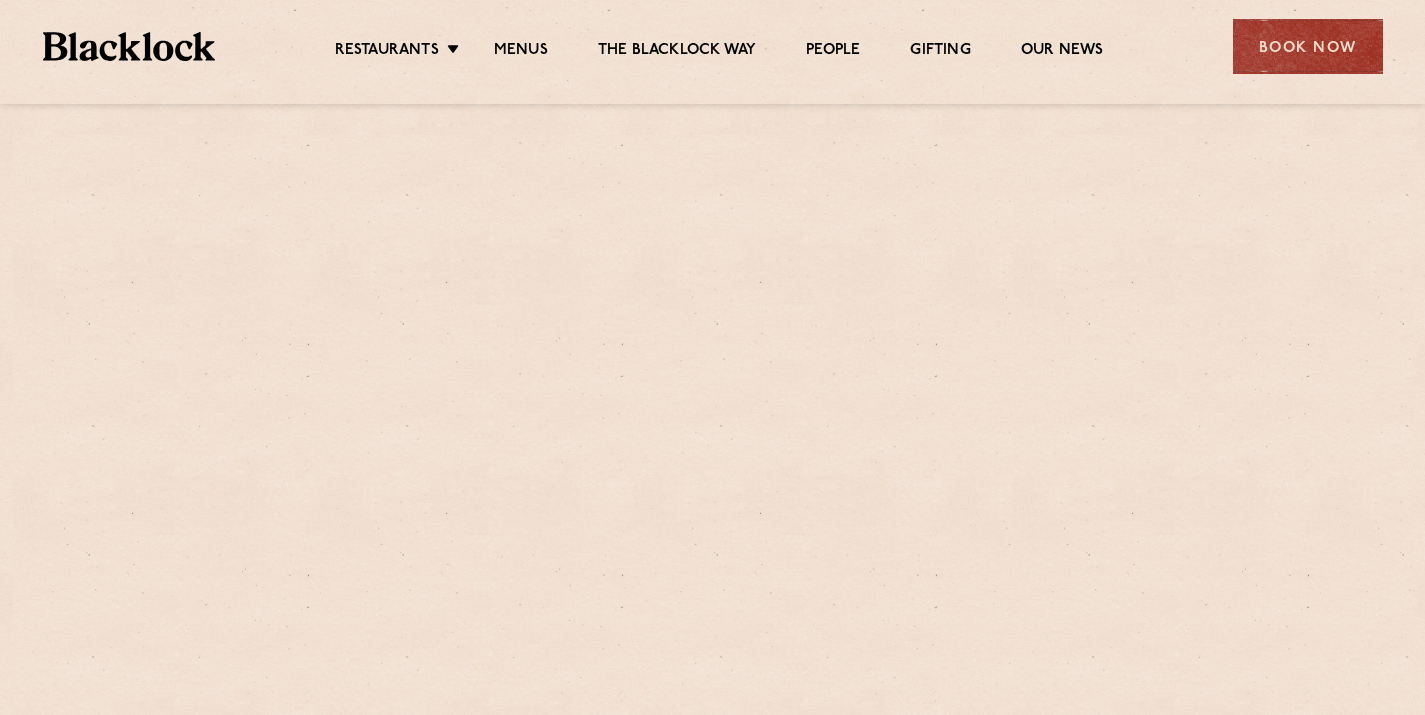 scroll, scrollTop: 0, scrollLeft: 0, axis: both 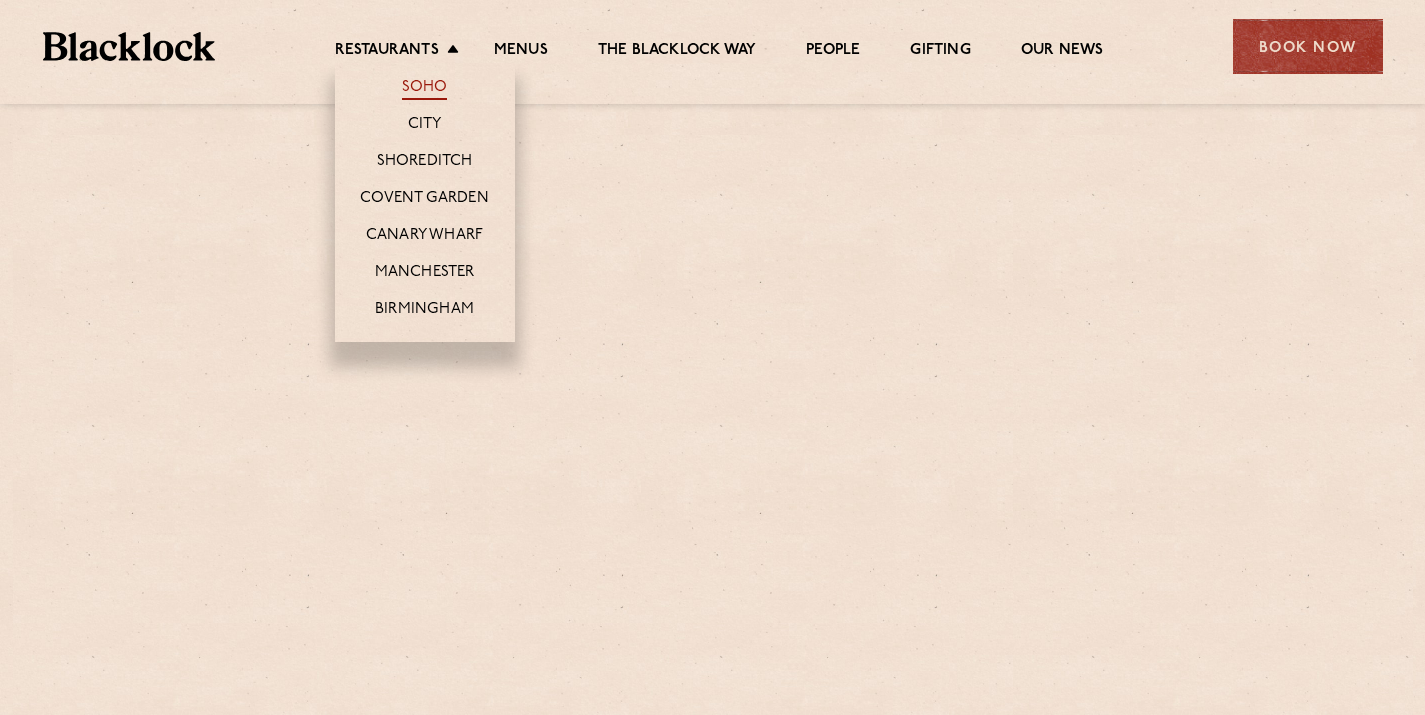 click on "Soho" at bounding box center [425, 89] 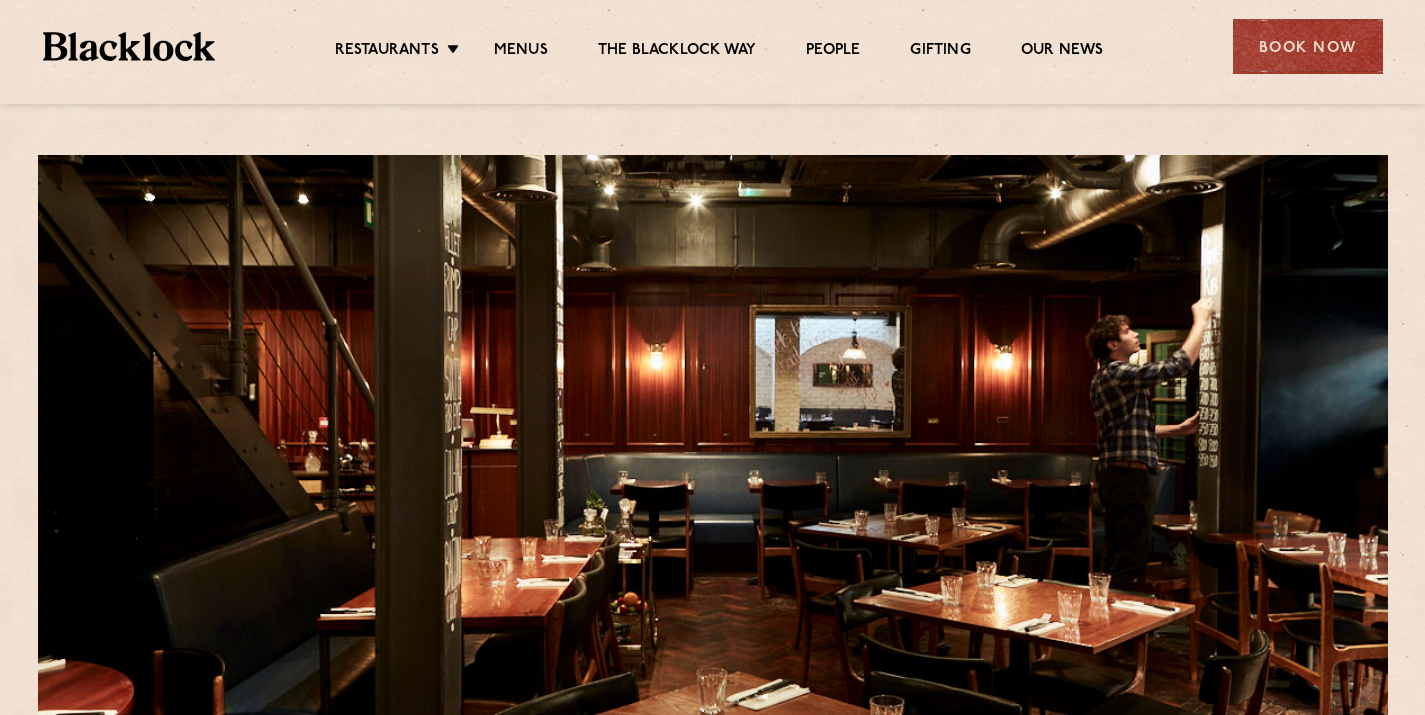 scroll, scrollTop: 0, scrollLeft: 0, axis: both 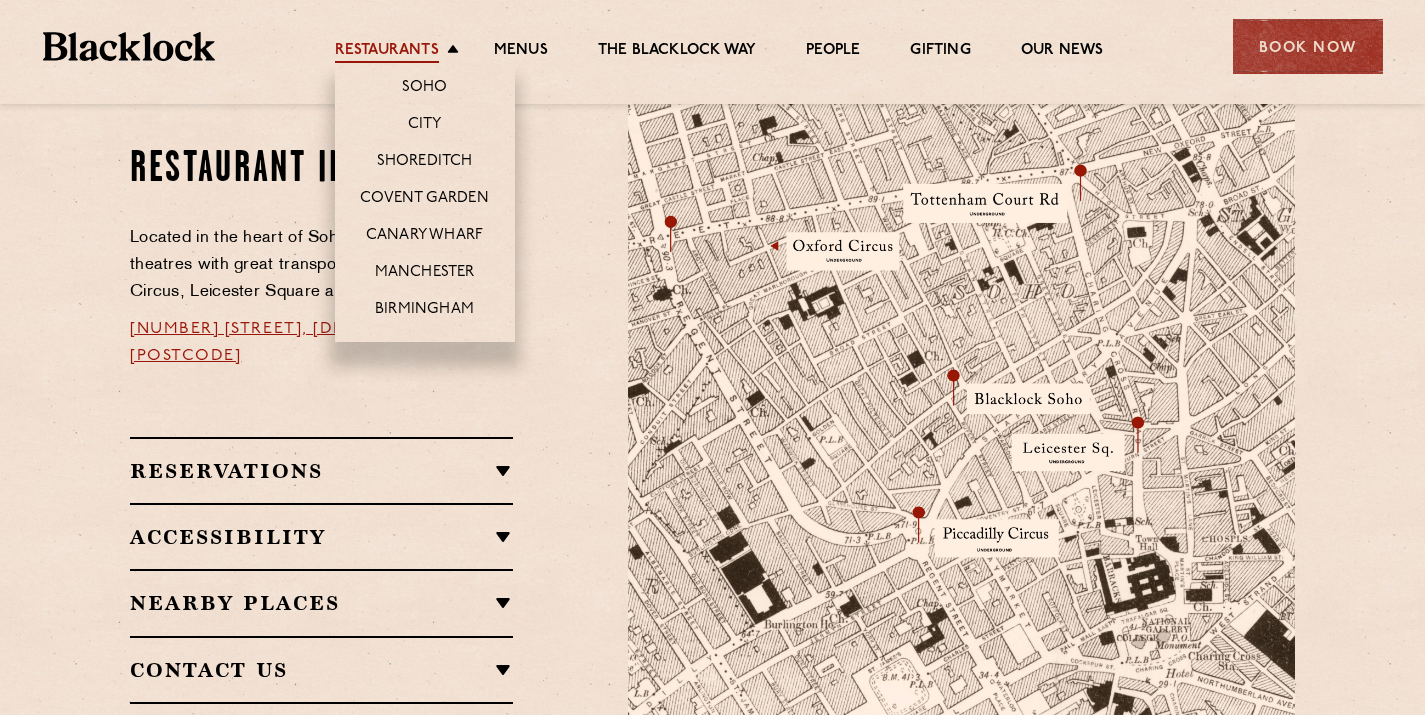 click on "Restaurants" at bounding box center [387, 52] 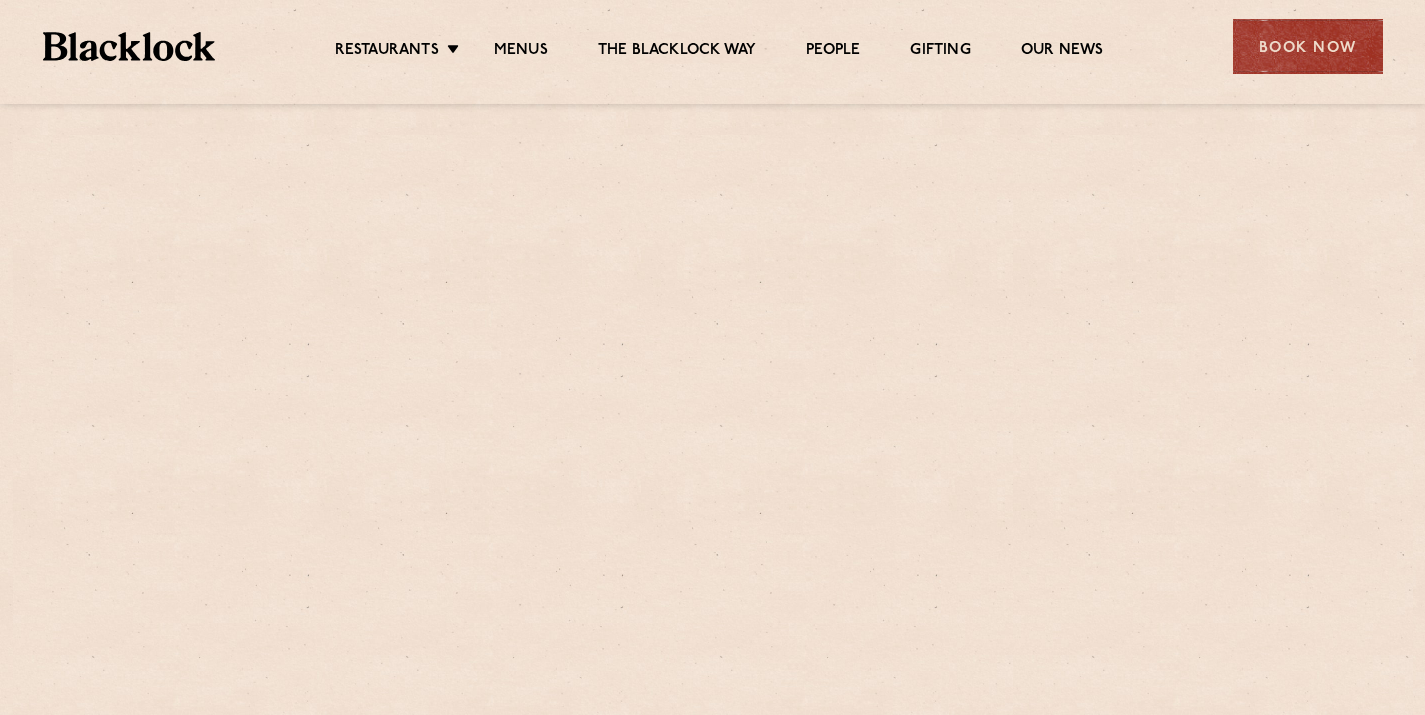 scroll, scrollTop: 0, scrollLeft: 0, axis: both 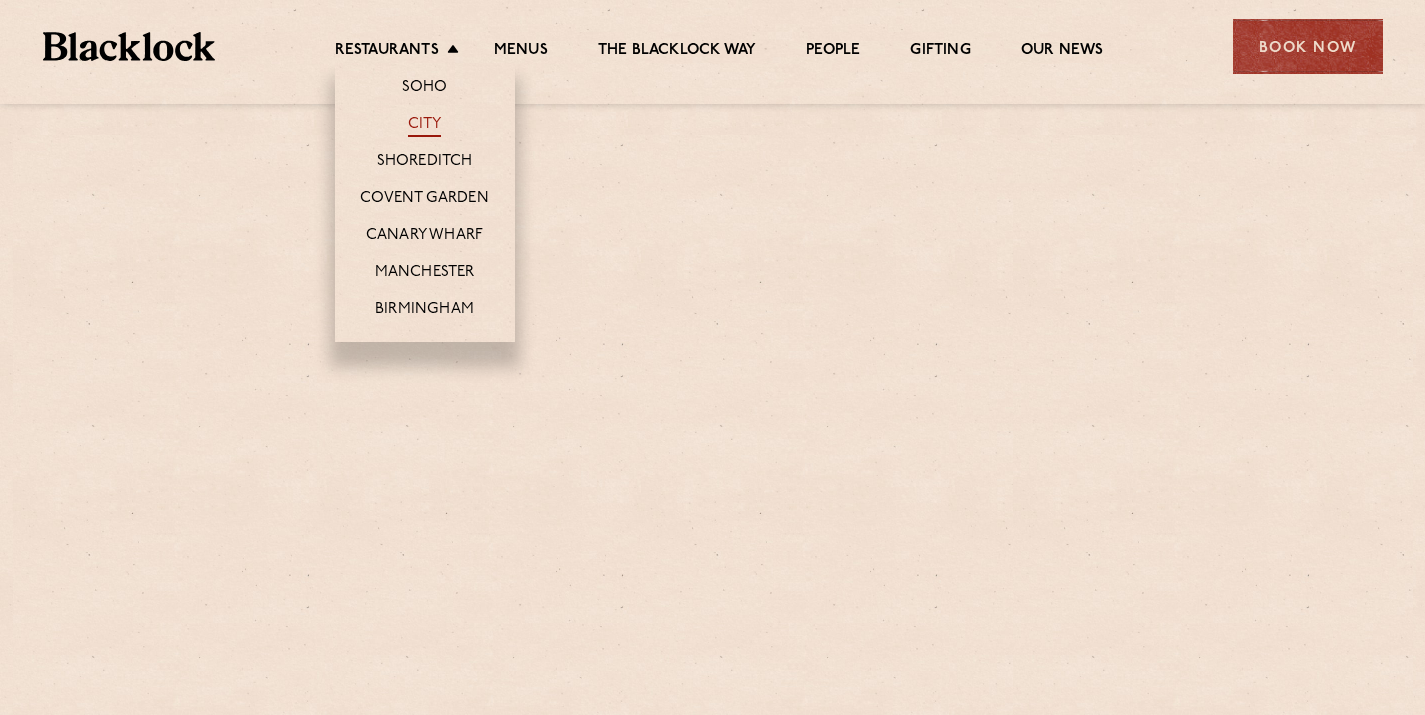 click on "City" at bounding box center (425, 126) 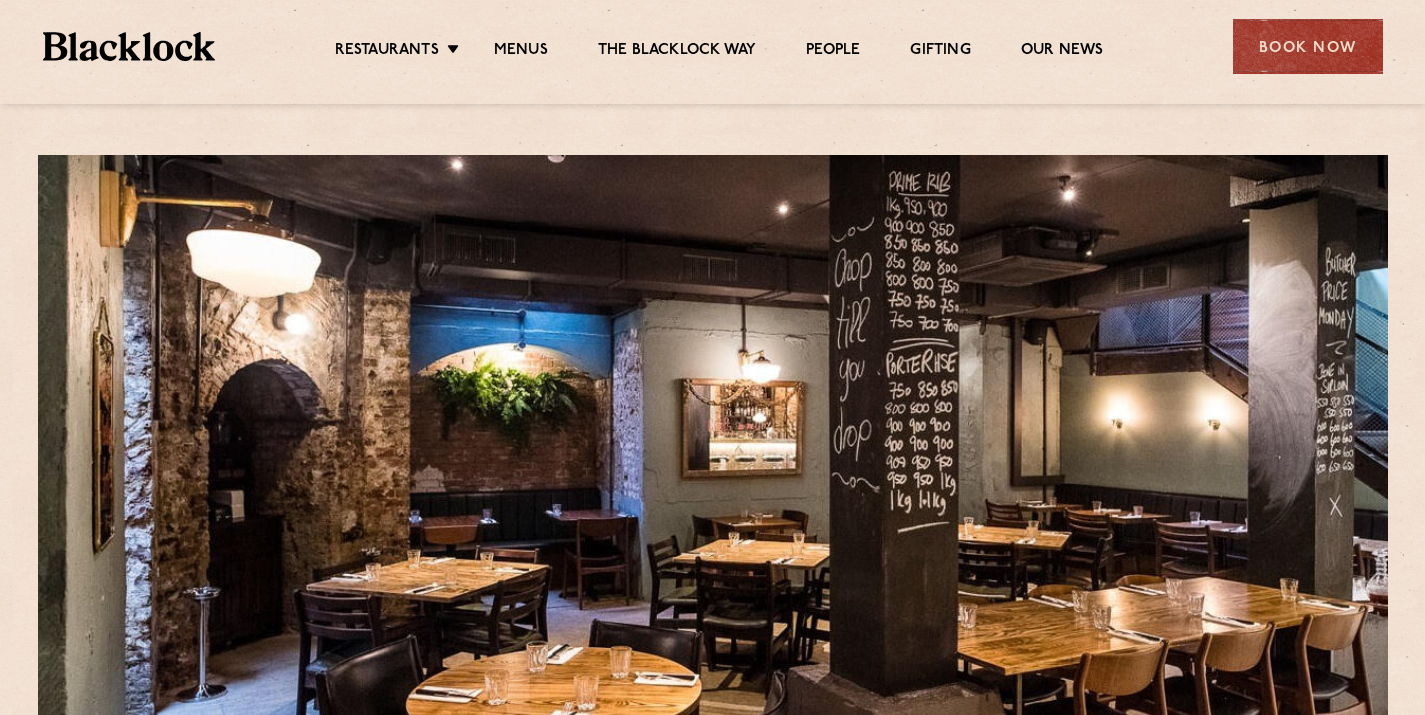 scroll, scrollTop: 0, scrollLeft: 0, axis: both 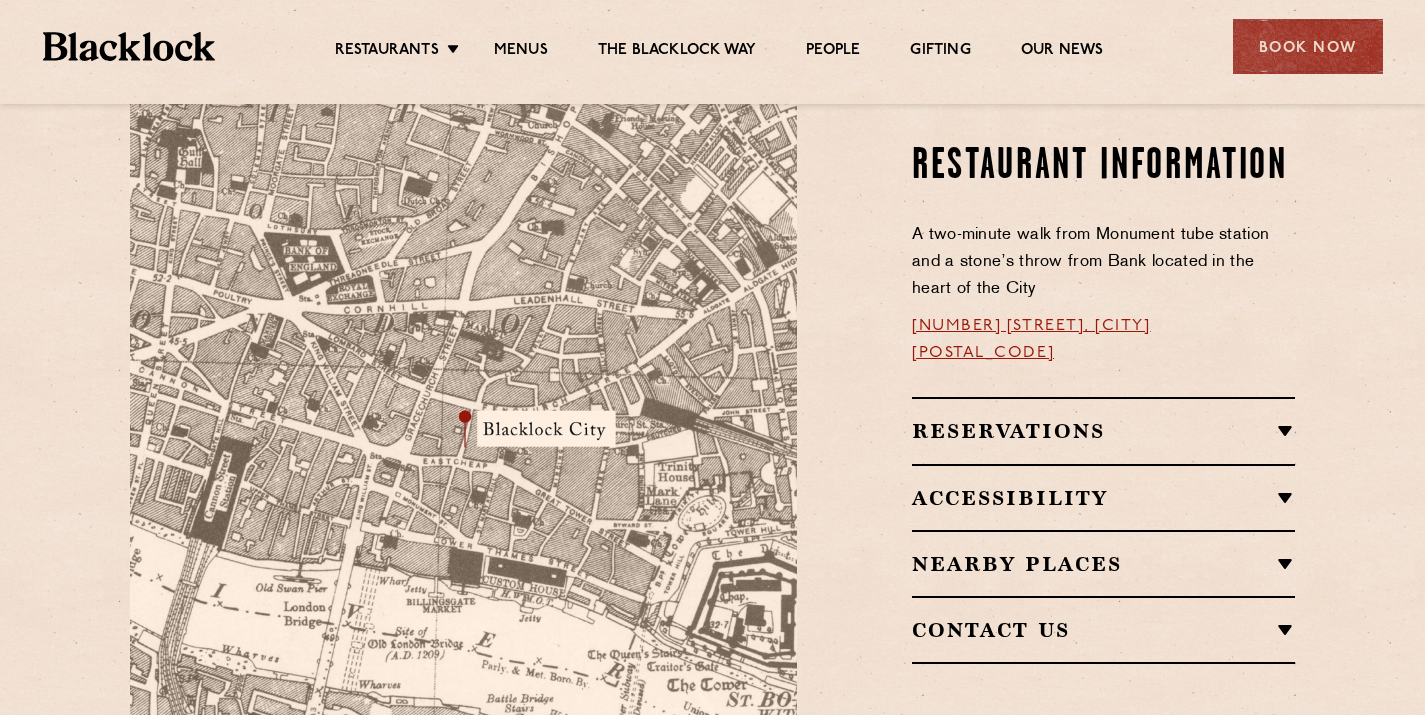 click at bounding box center (463, 403) 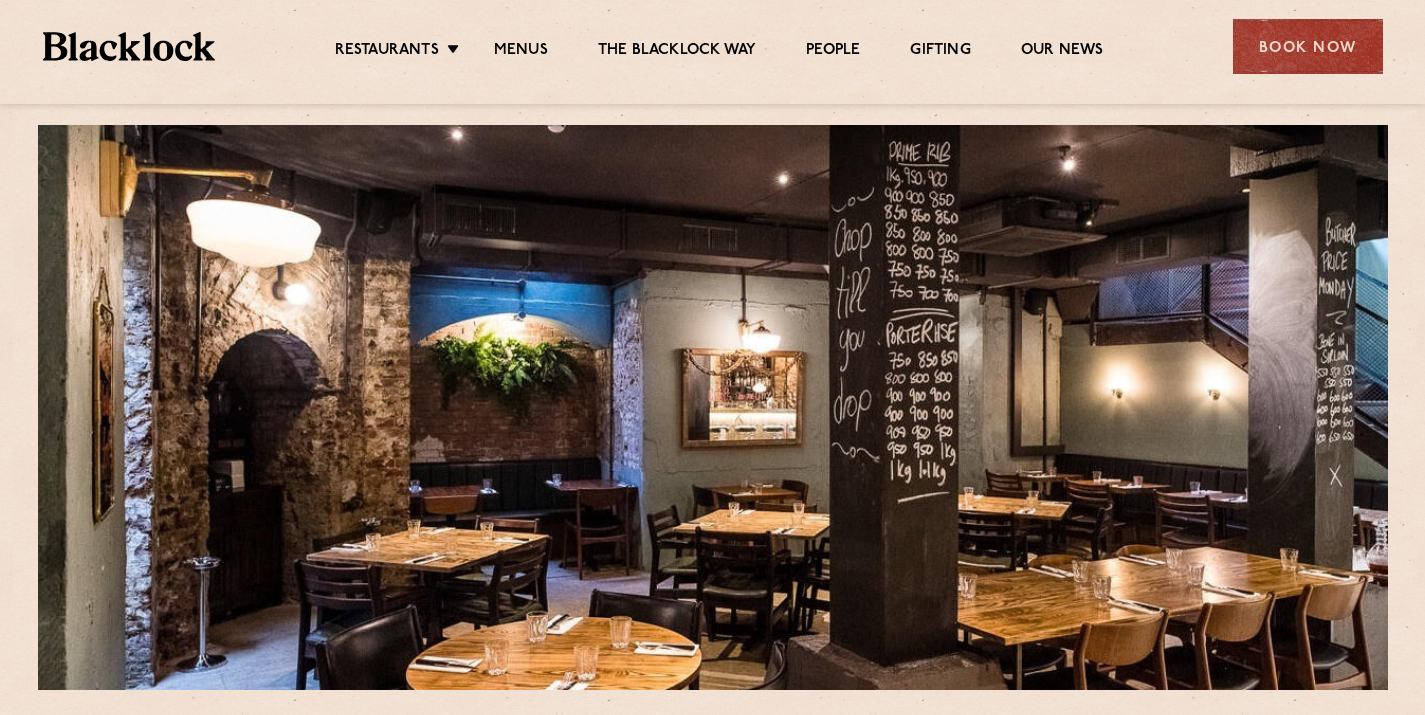 scroll, scrollTop: 19, scrollLeft: 0, axis: vertical 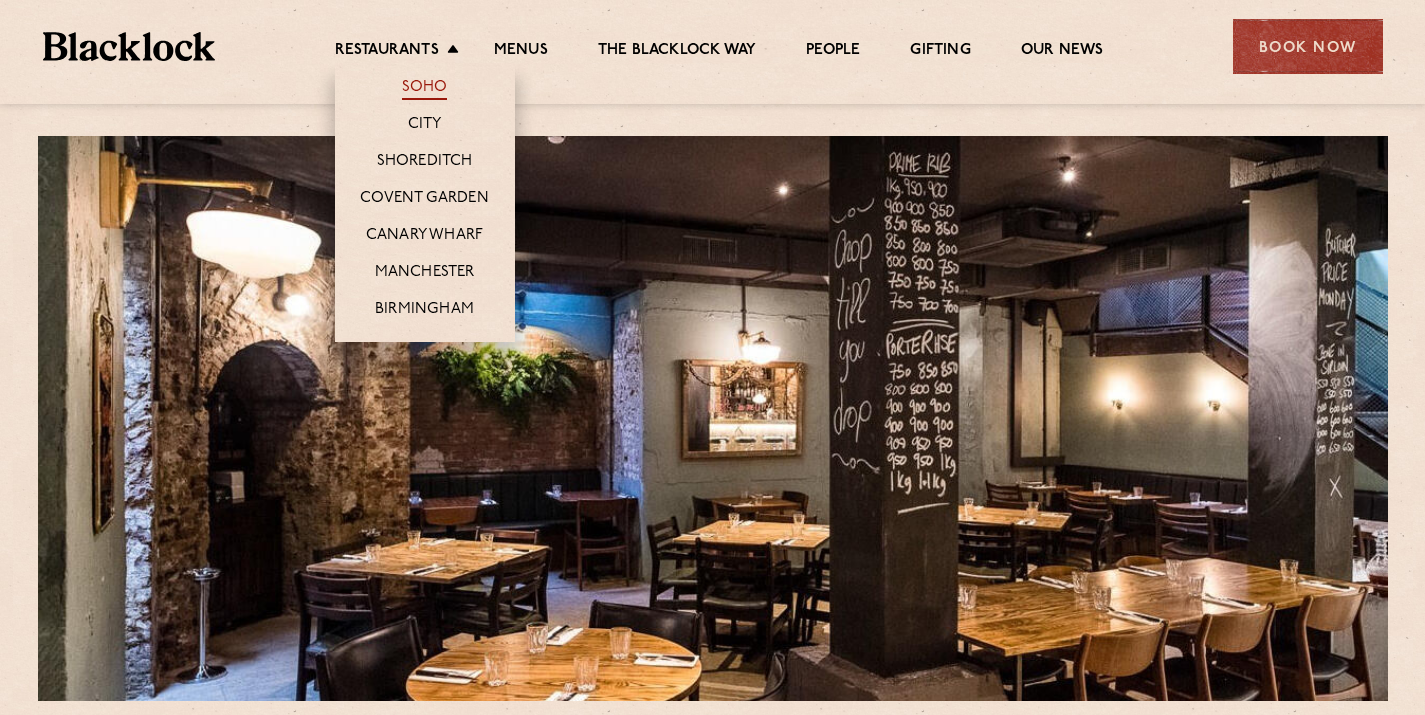 click on "Soho" at bounding box center (425, 89) 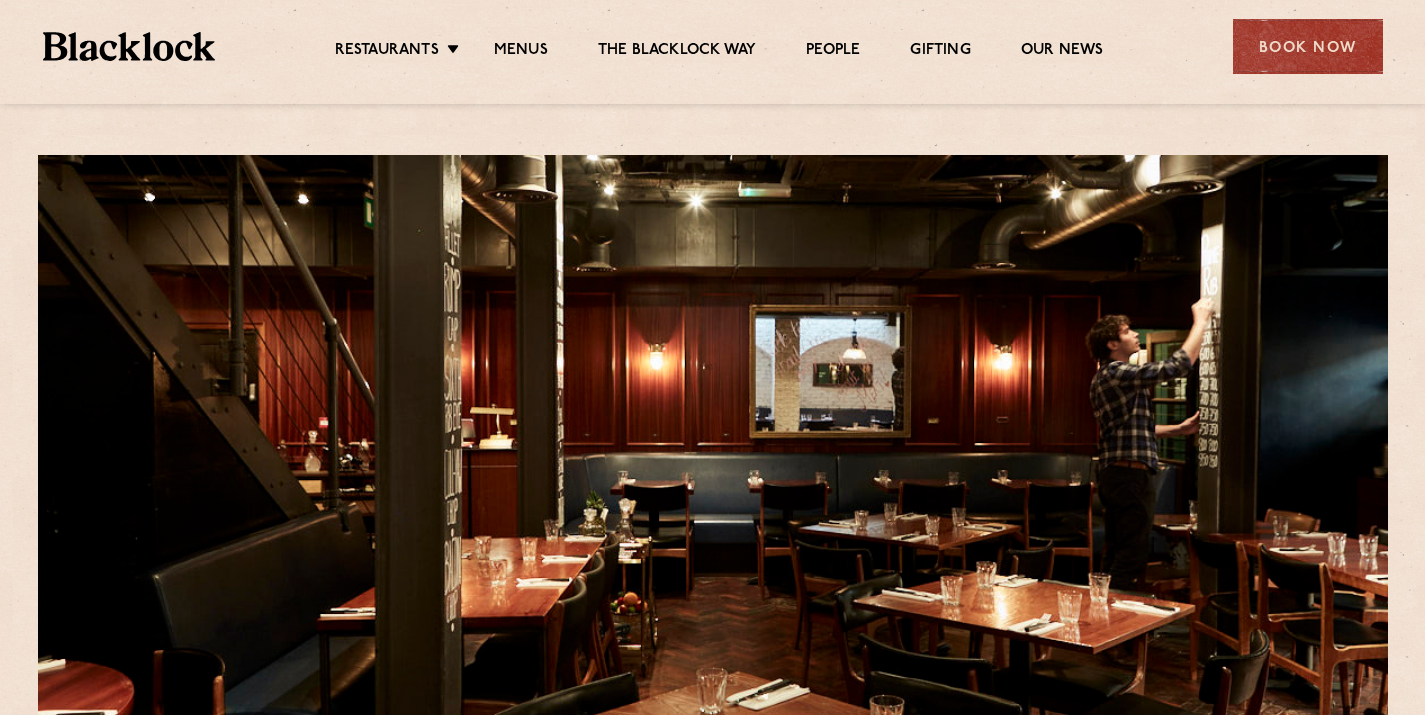 scroll, scrollTop: 0, scrollLeft: 0, axis: both 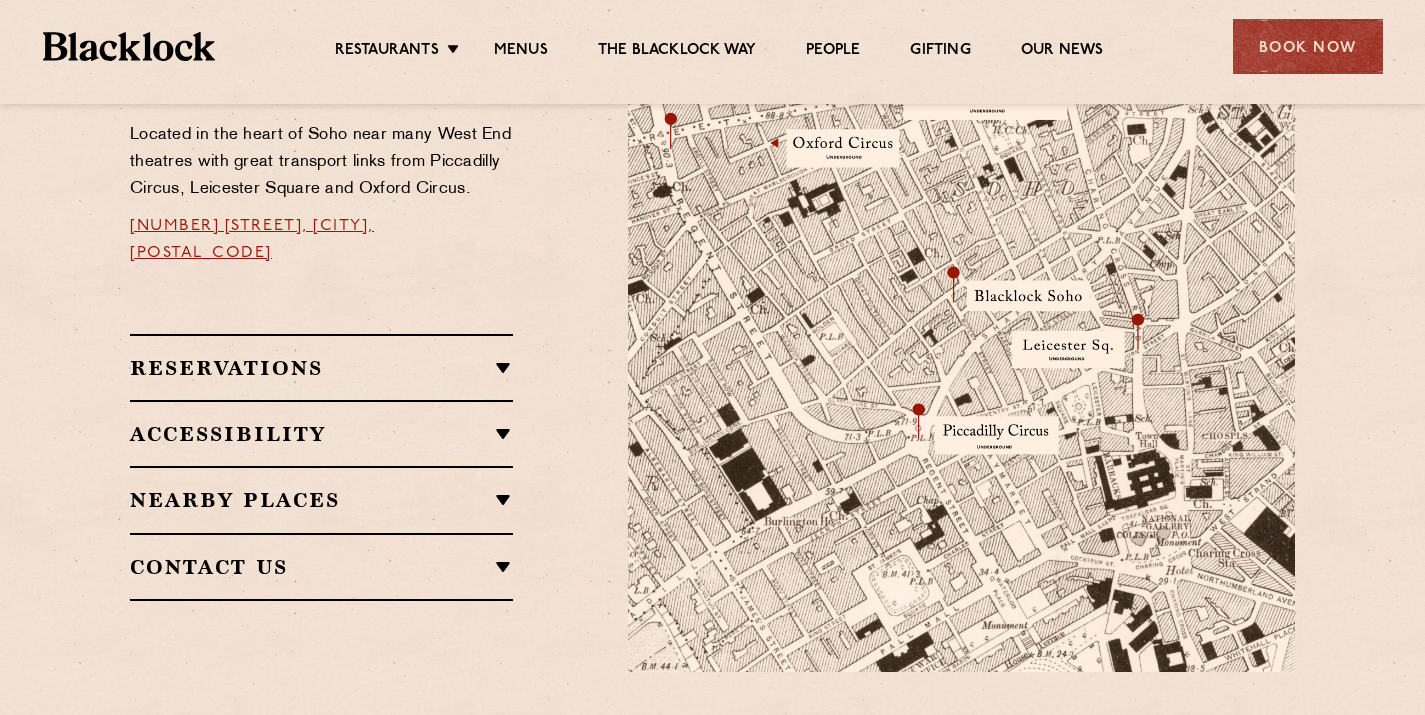 click on "Reservations RESERVATIONS  We take reservations in Soho whilst always leaving a number of tables in the restaurant free for walk-ins for the more spontaneous among us. Please  email  the restaurant if you’re looking to book a table for between 6-8 guests. SUNDAYS With roasts served all day Sunday with our last seating at 8pm, we can get booked up quite far in advance. So if you’re in the neighbourhood and fancy popping in, we’ll do our very best to accommodate walk-ins but booking is recommended. WALK-INS Walk-ins are always warmly welcome. Do pop in and we’ll get you your table as soon as we can. If there is a wait for a table, we’ll do our very best to make it as short as possible." at bounding box center [321, 367] 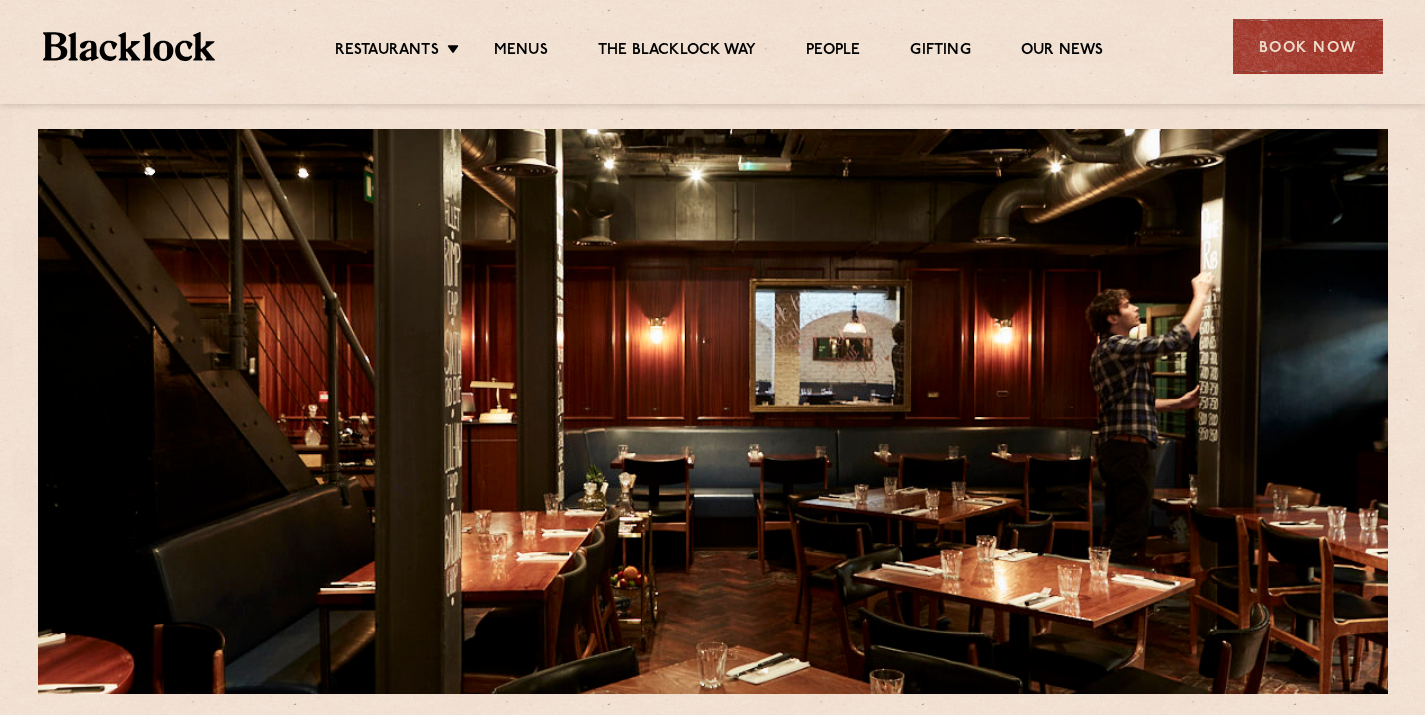 scroll, scrollTop: 0, scrollLeft: 0, axis: both 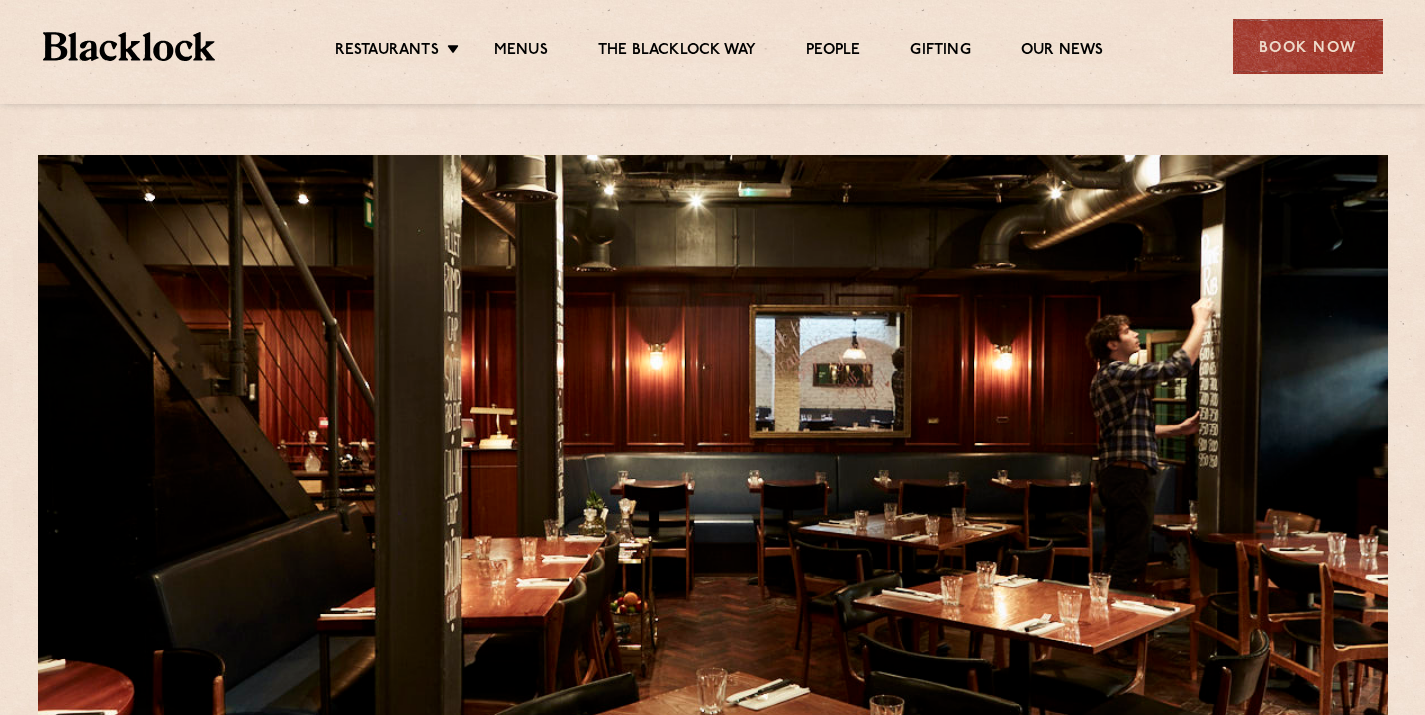 drag, startPoint x: 346, startPoint y: 118, endPoint x: 530, endPoint y: 118, distance: 184 